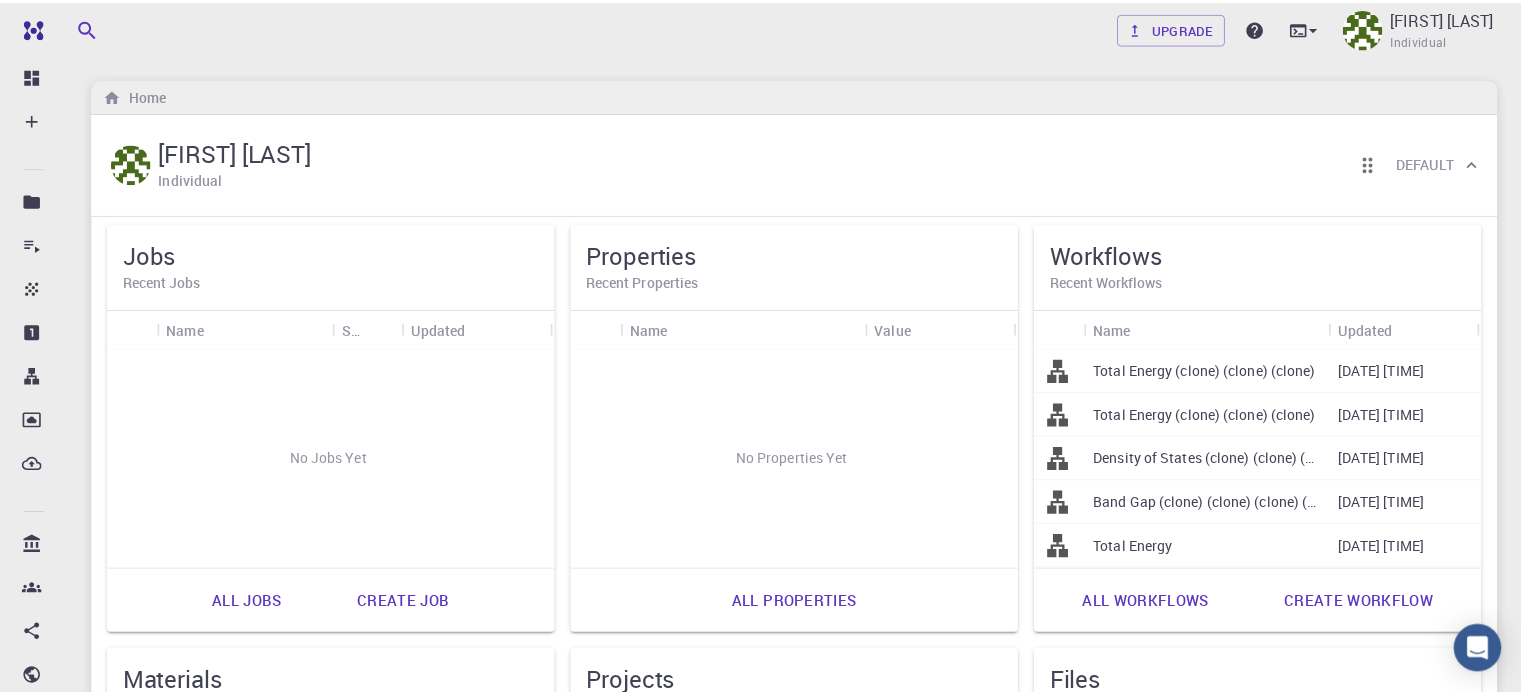 scroll, scrollTop: 0, scrollLeft: 0, axis: both 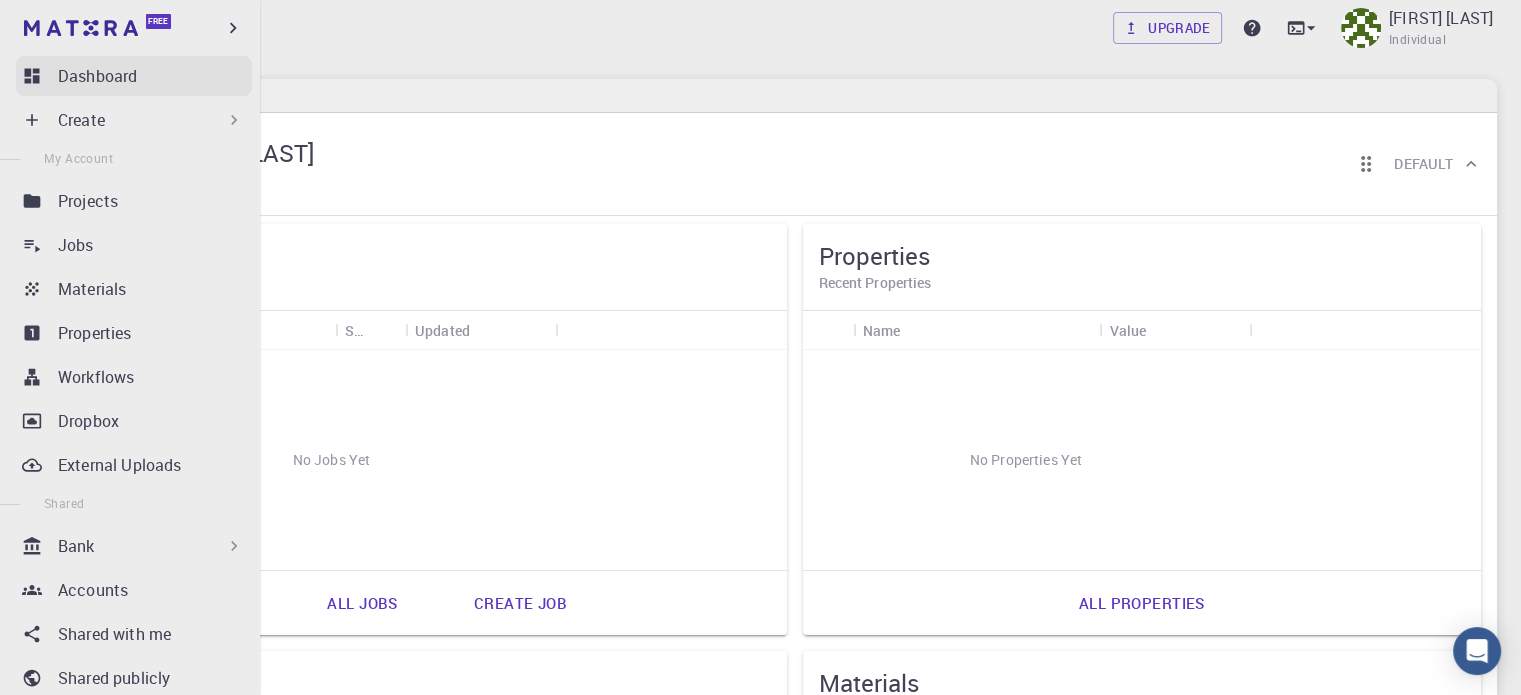 click on "Dashboard" at bounding box center (97, 76) 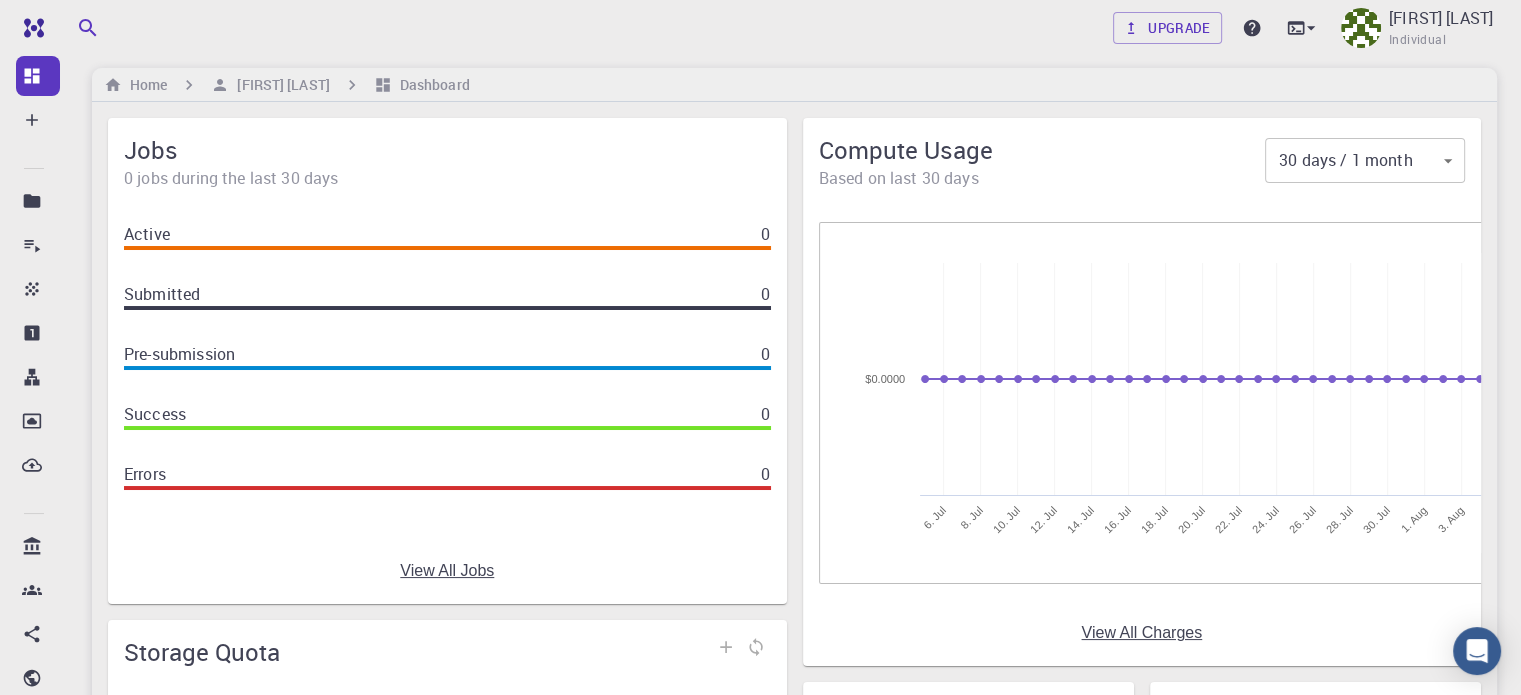 scroll, scrollTop: 0, scrollLeft: 0, axis: both 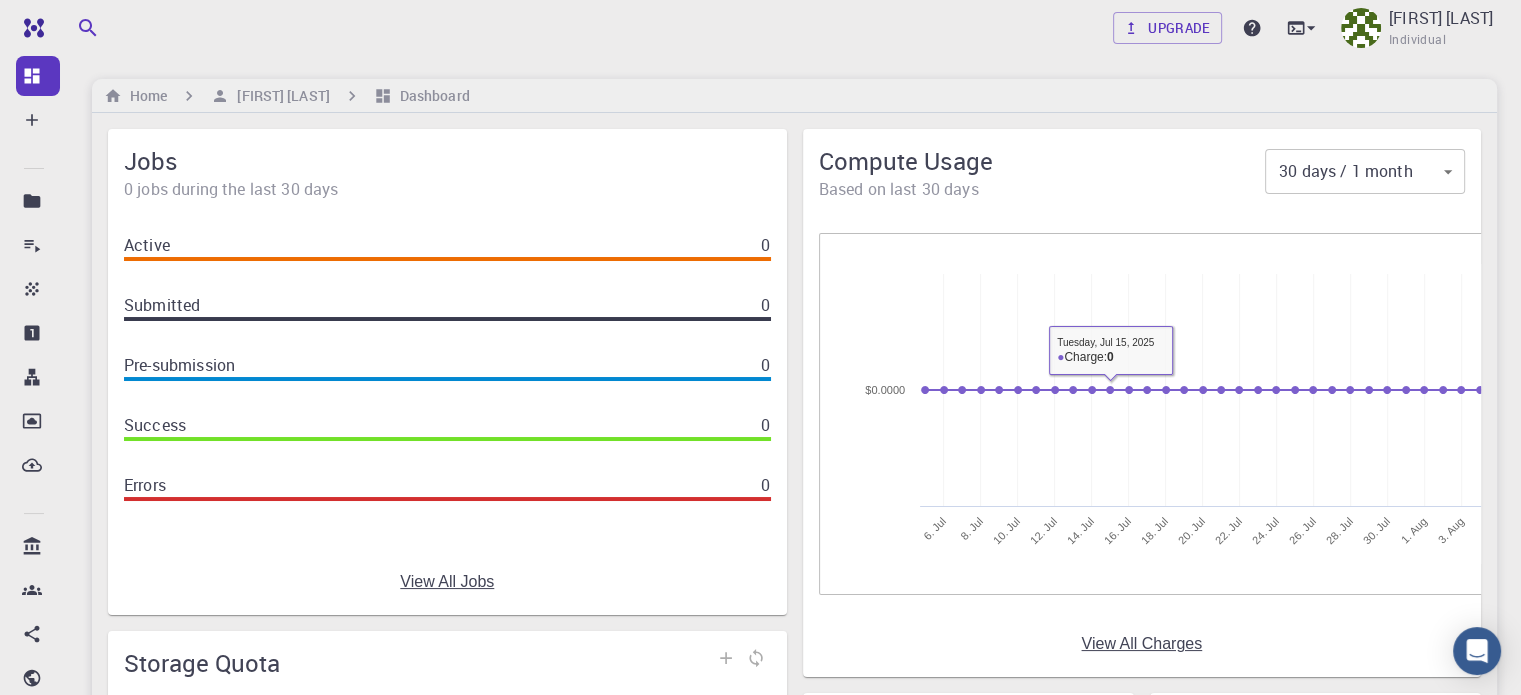 click on "View All Charges" at bounding box center [1141, 644] 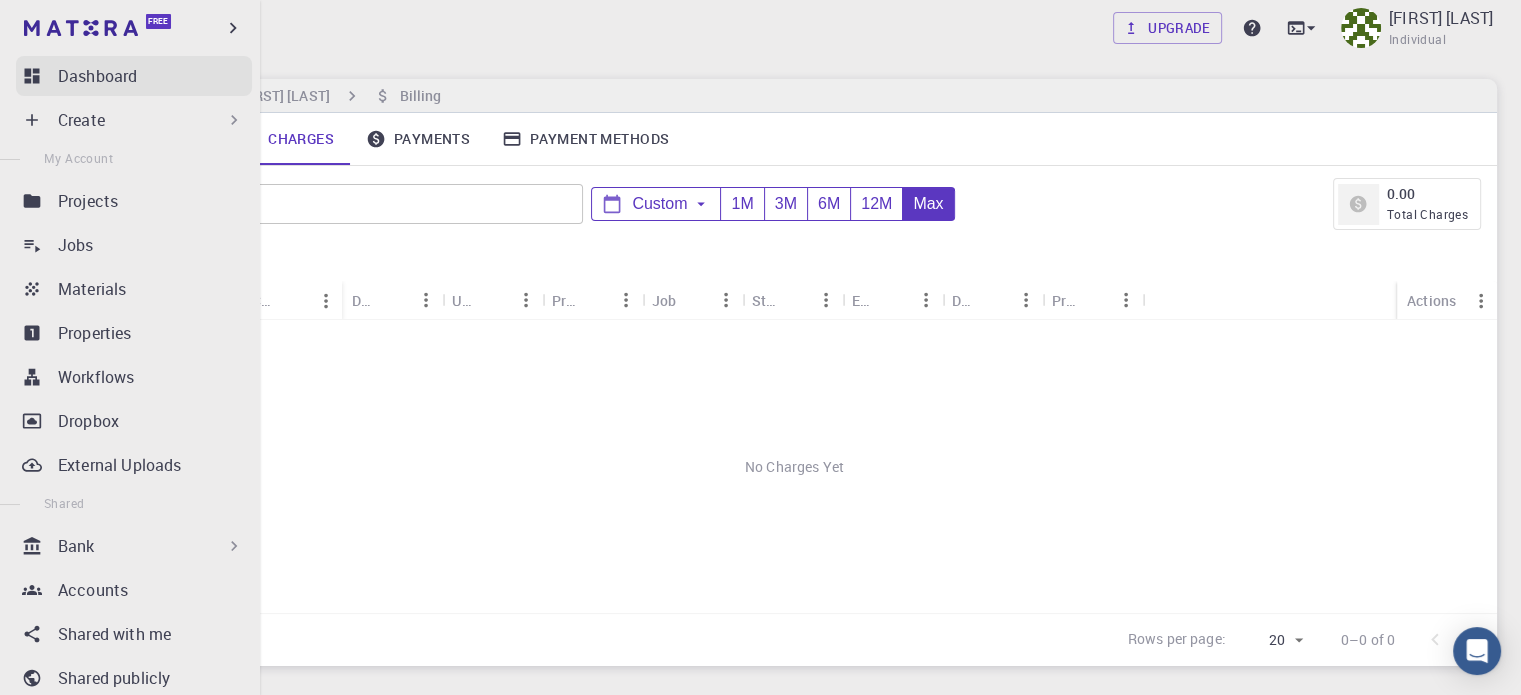 click on "Dashboard" at bounding box center (97, 76) 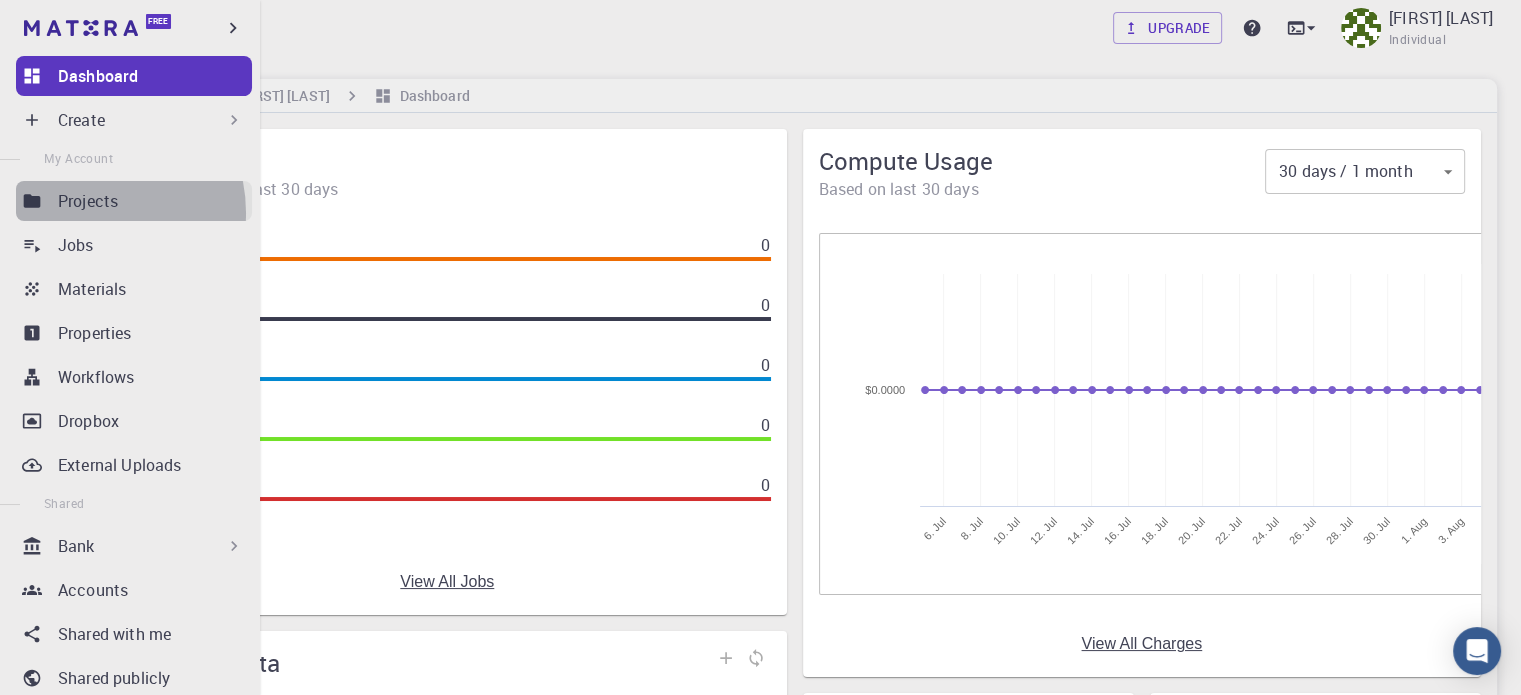 click on "Projects" at bounding box center [134, 201] 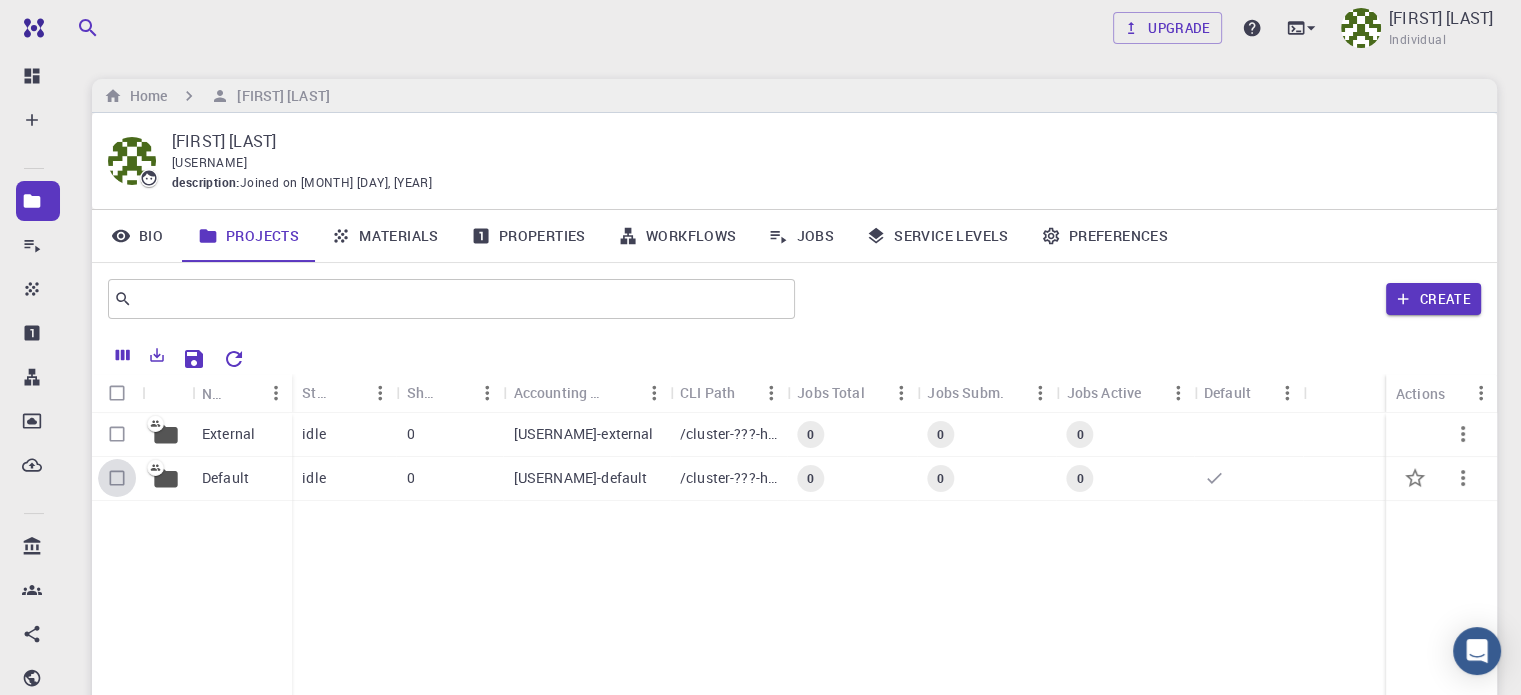 click at bounding box center (117, 478) 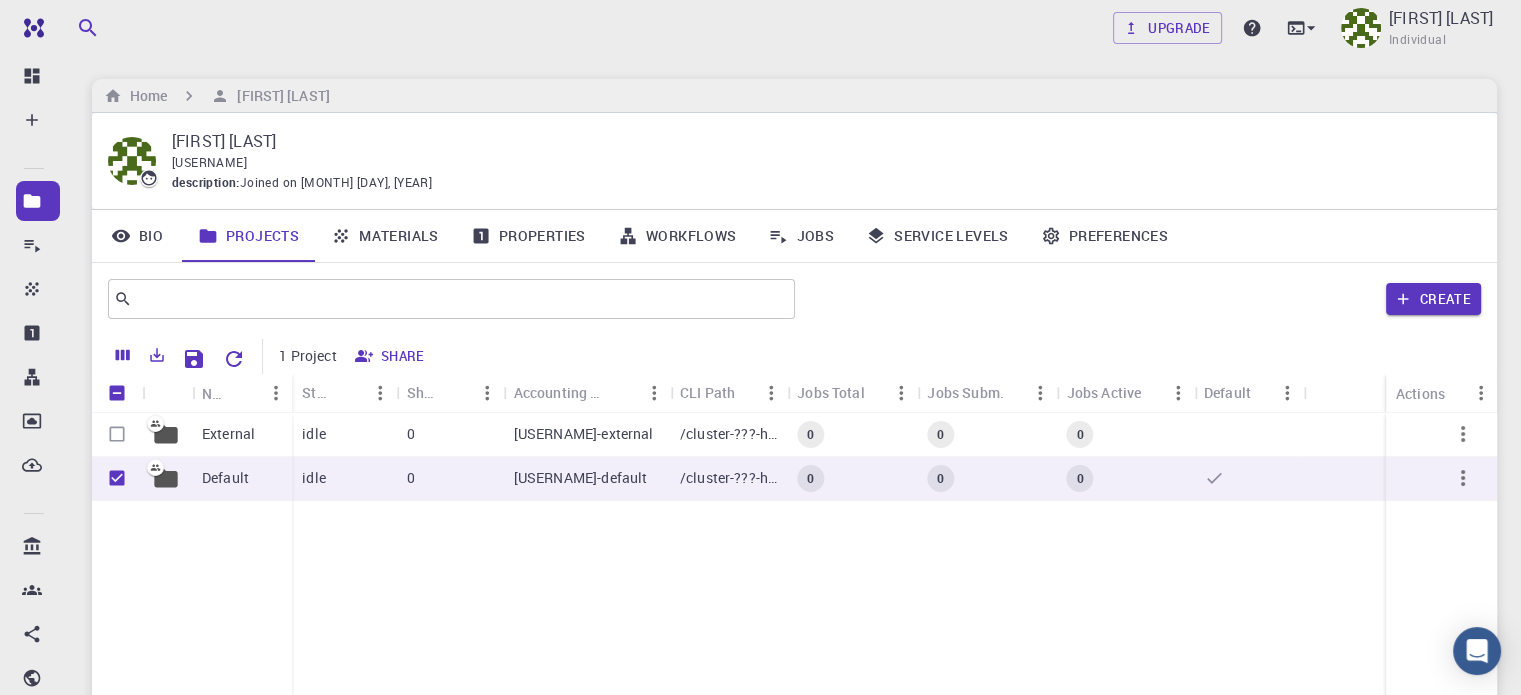 click on "Properties" at bounding box center (528, 236) 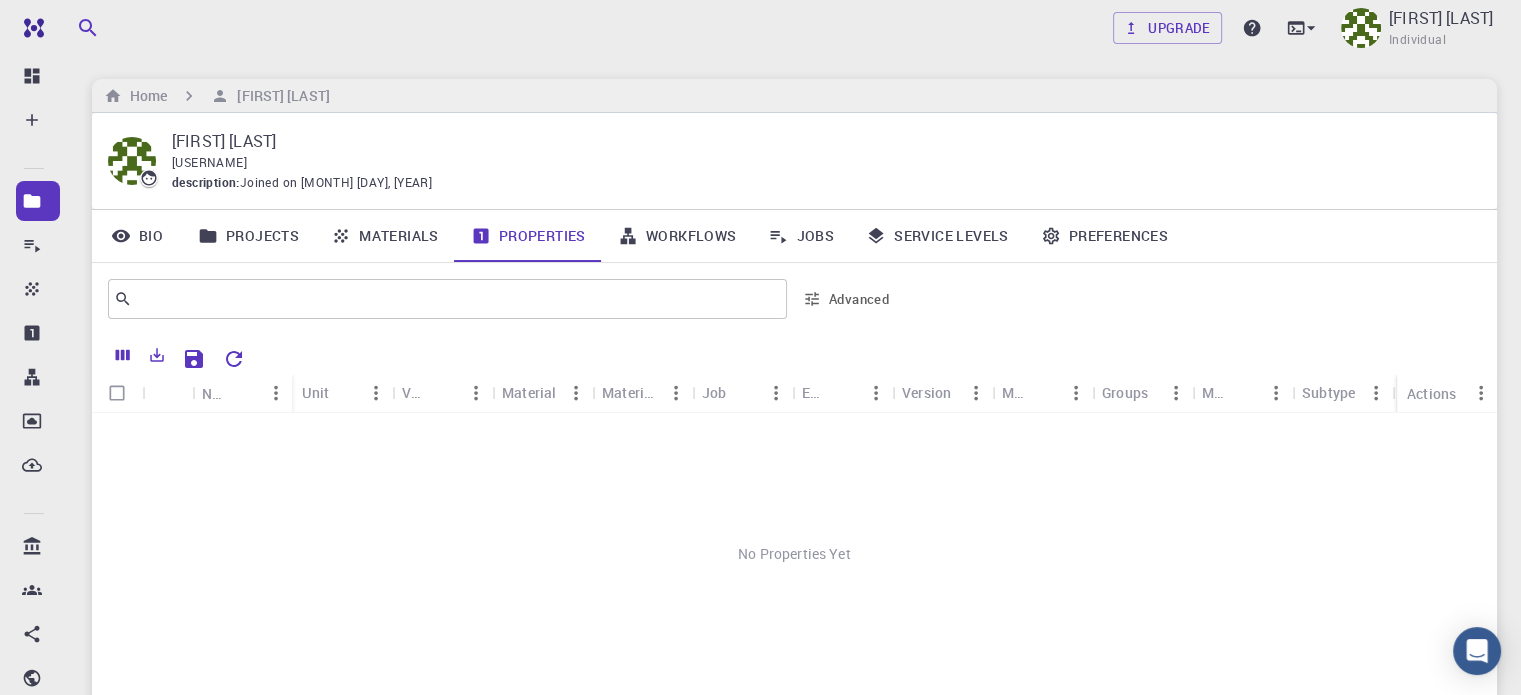 click on "Projects" at bounding box center [248, 236] 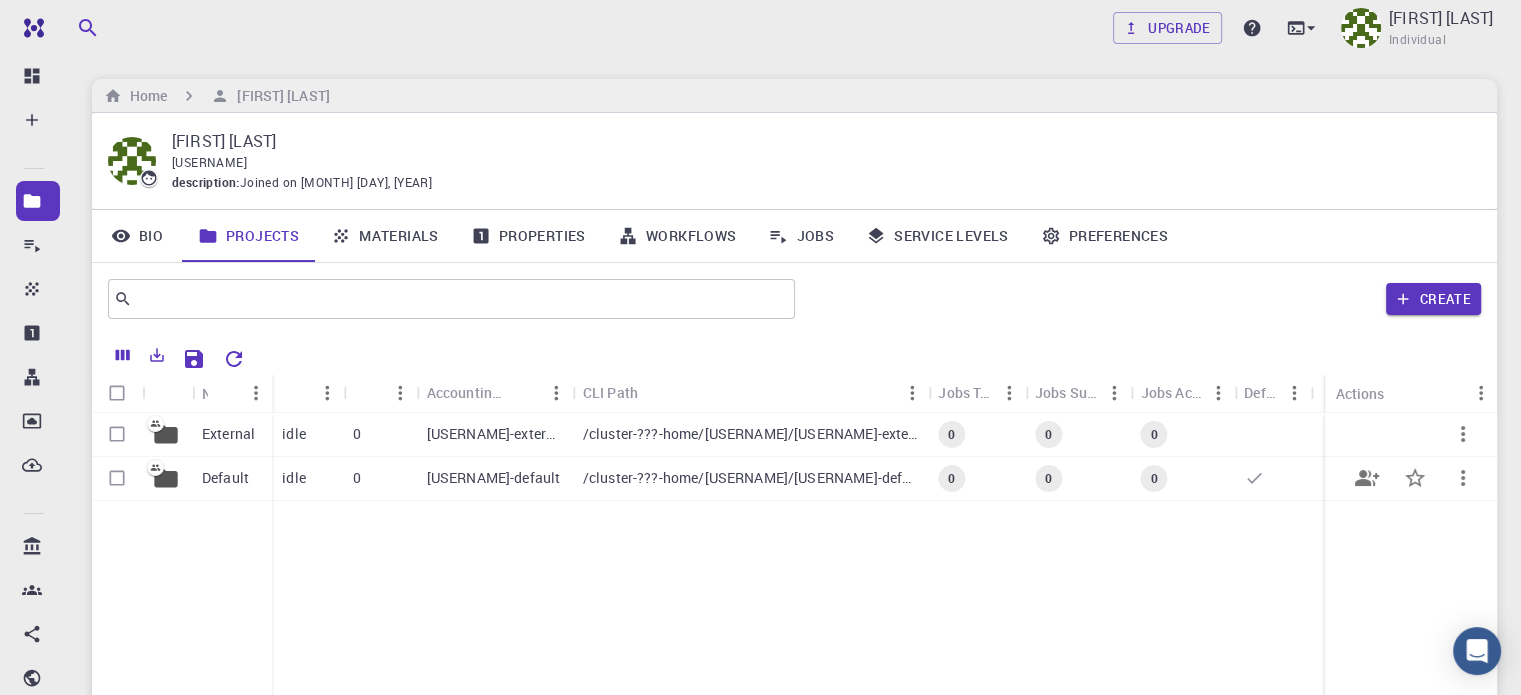drag, startPoint x: 108, startPoint y: 475, endPoint x: 145, endPoint y: 489, distance: 39.56008 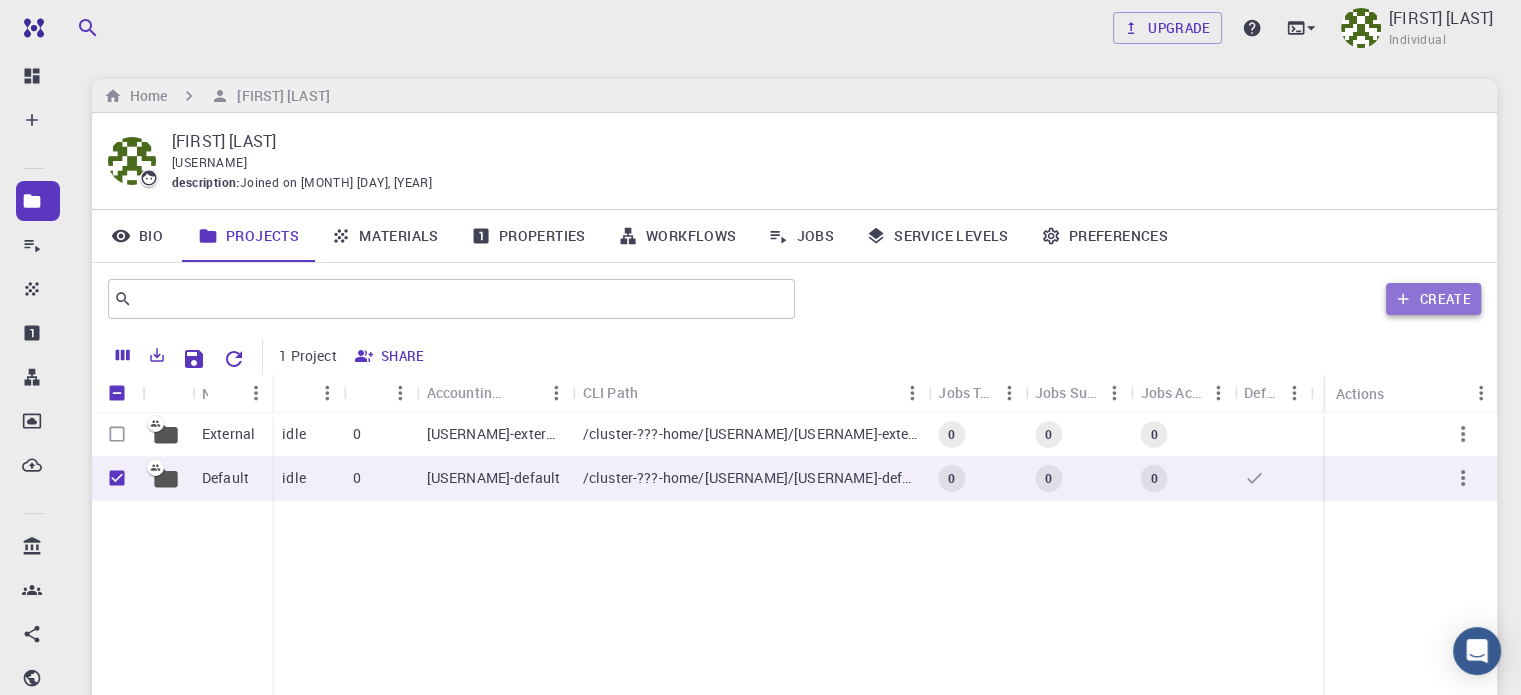 click on "Create" at bounding box center [1433, 299] 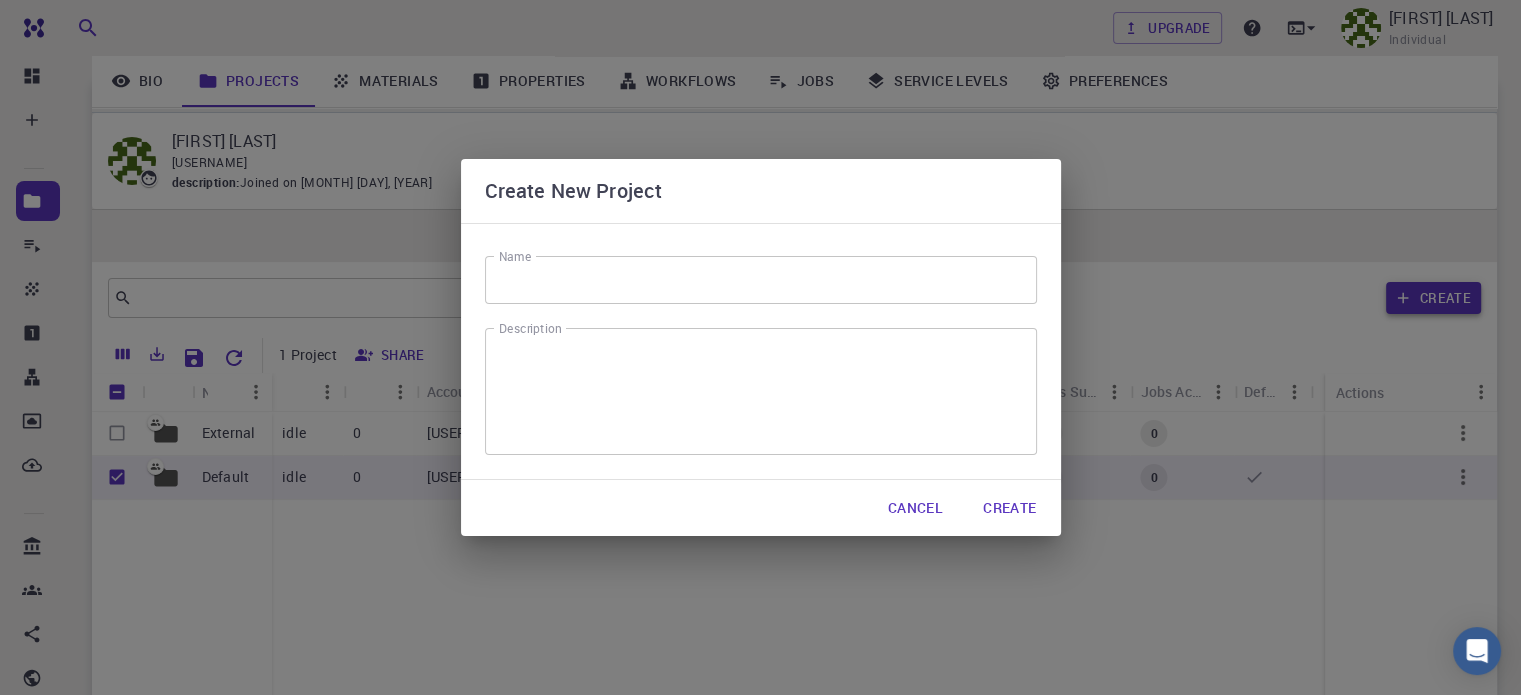 scroll, scrollTop: 222, scrollLeft: 0, axis: vertical 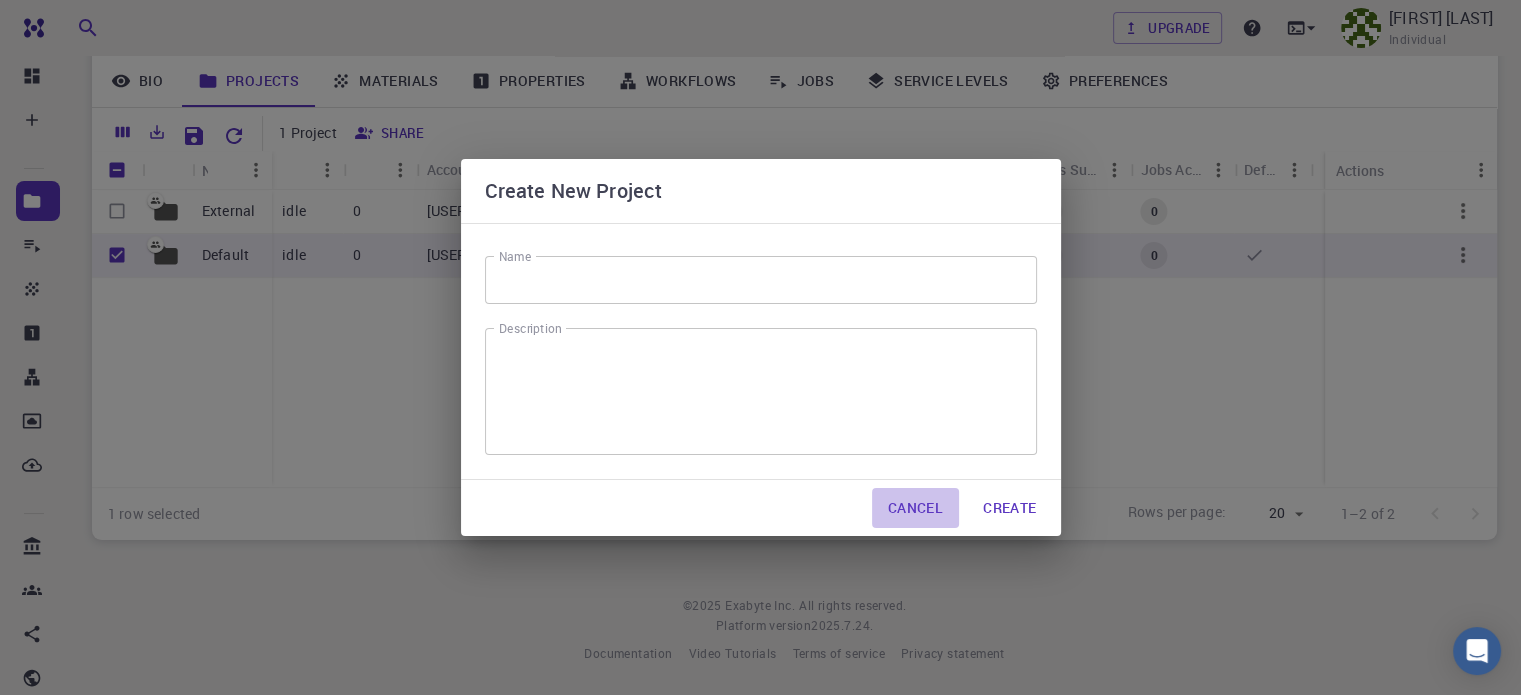 click on "Cancel" at bounding box center [915, 508] 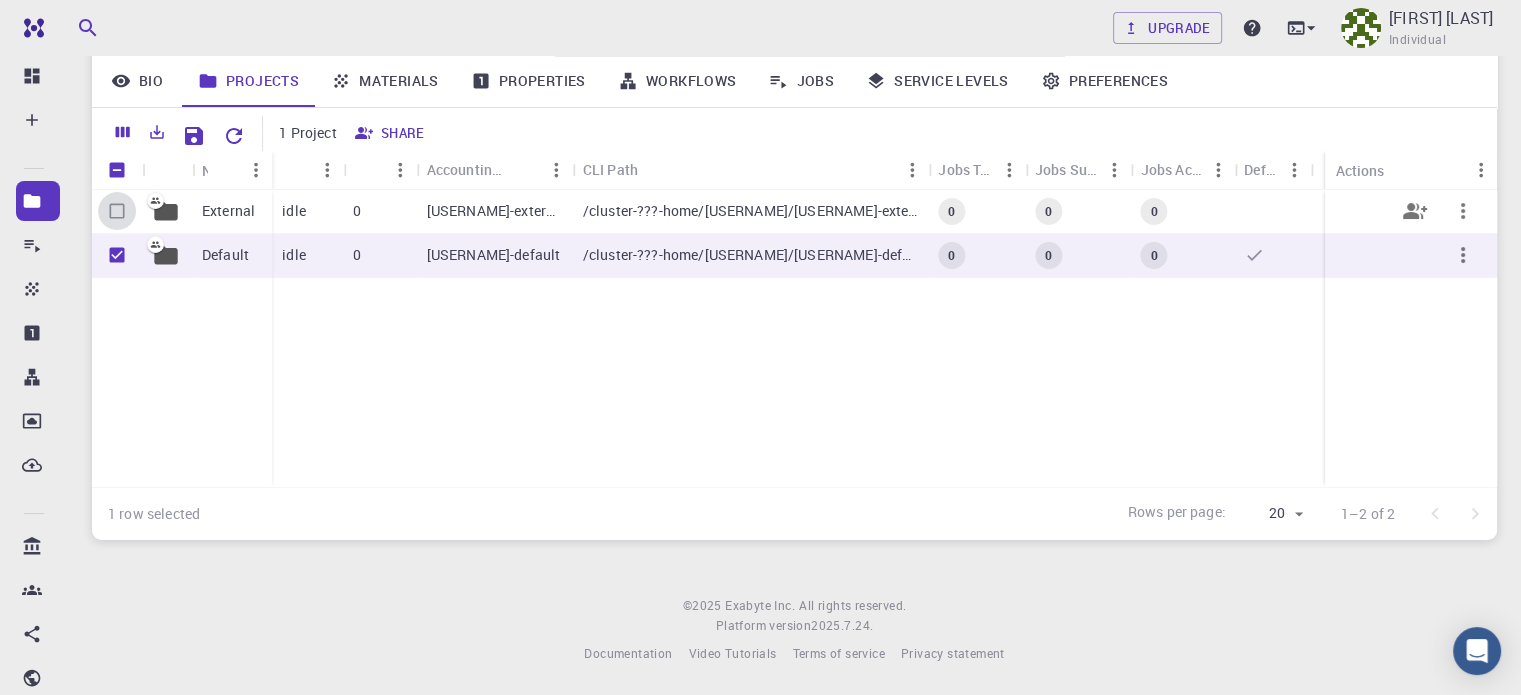 drag, startPoint x: 111, startPoint y: 212, endPoint x: 145, endPoint y: 218, distance: 34.525352 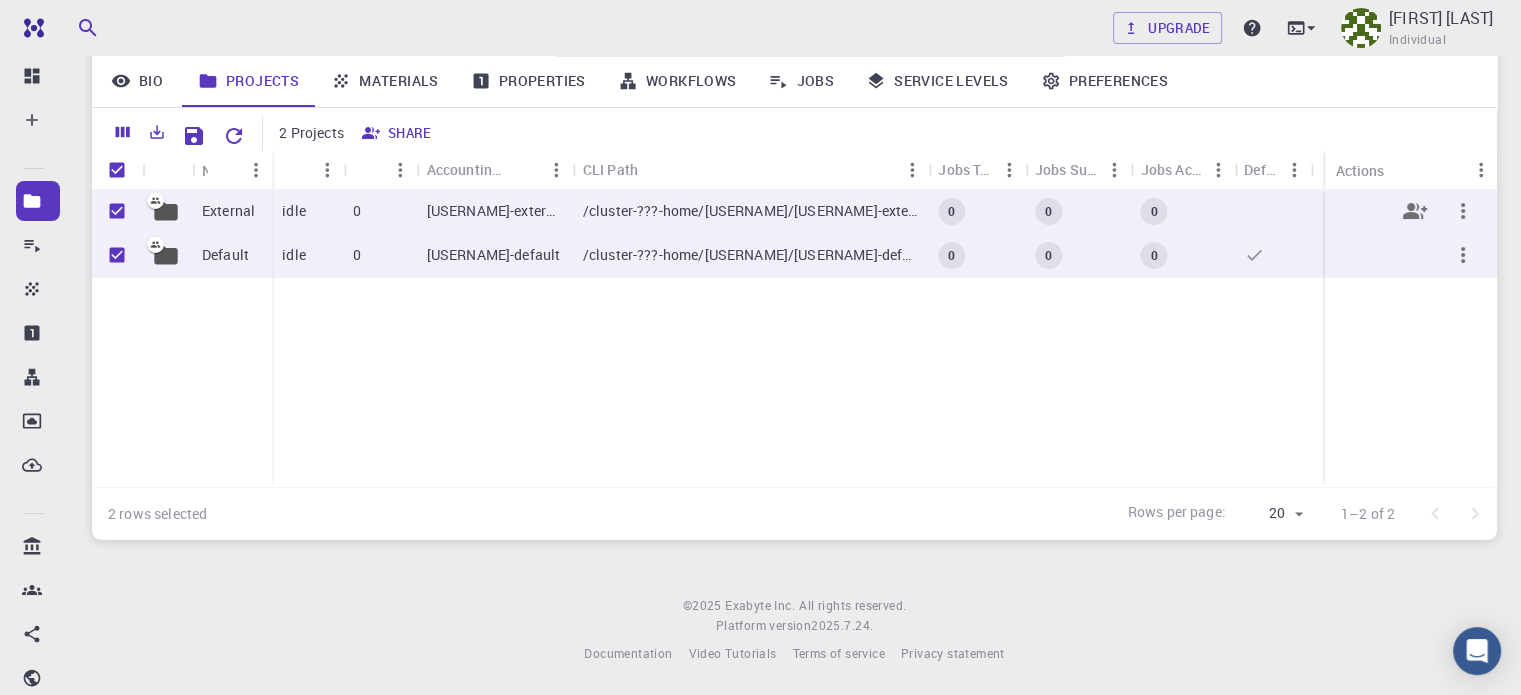 click 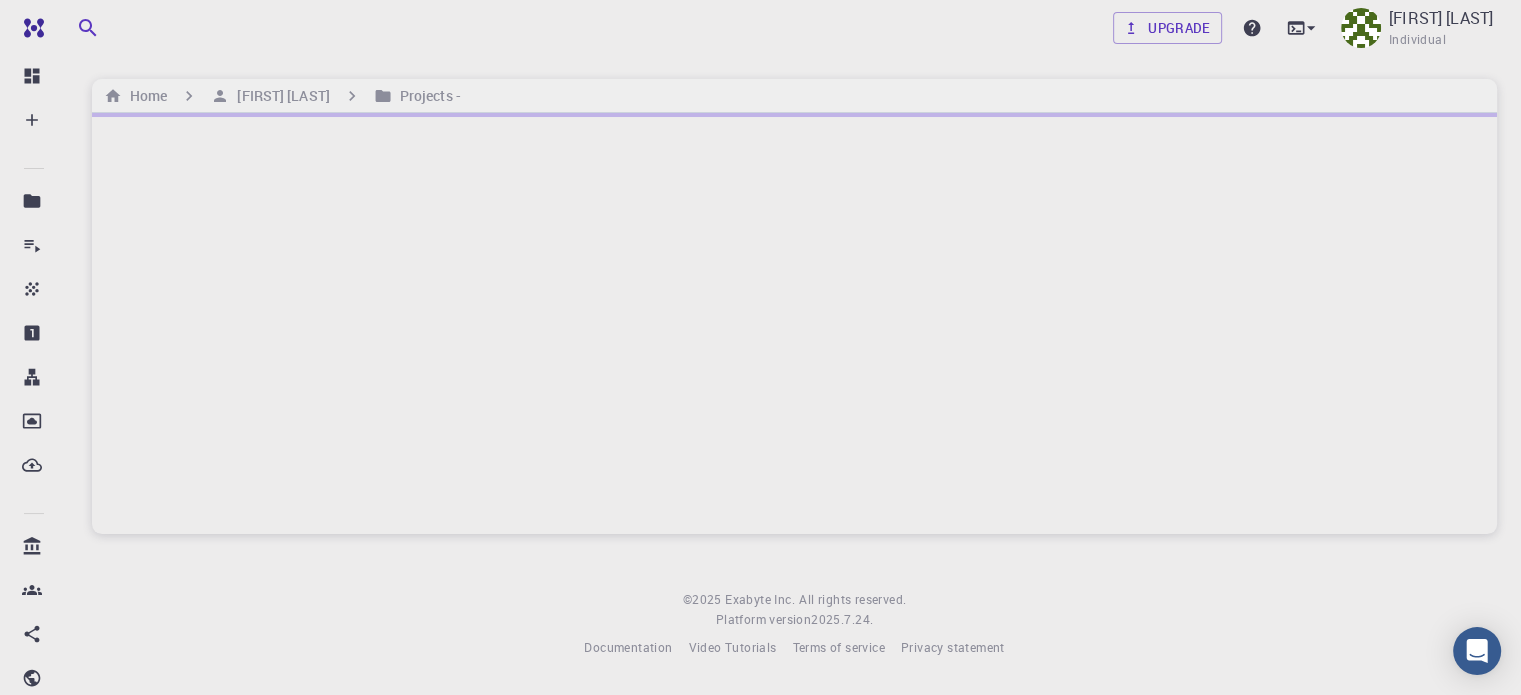scroll, scrollTop: 0, scrollLeft: 0, axis: both 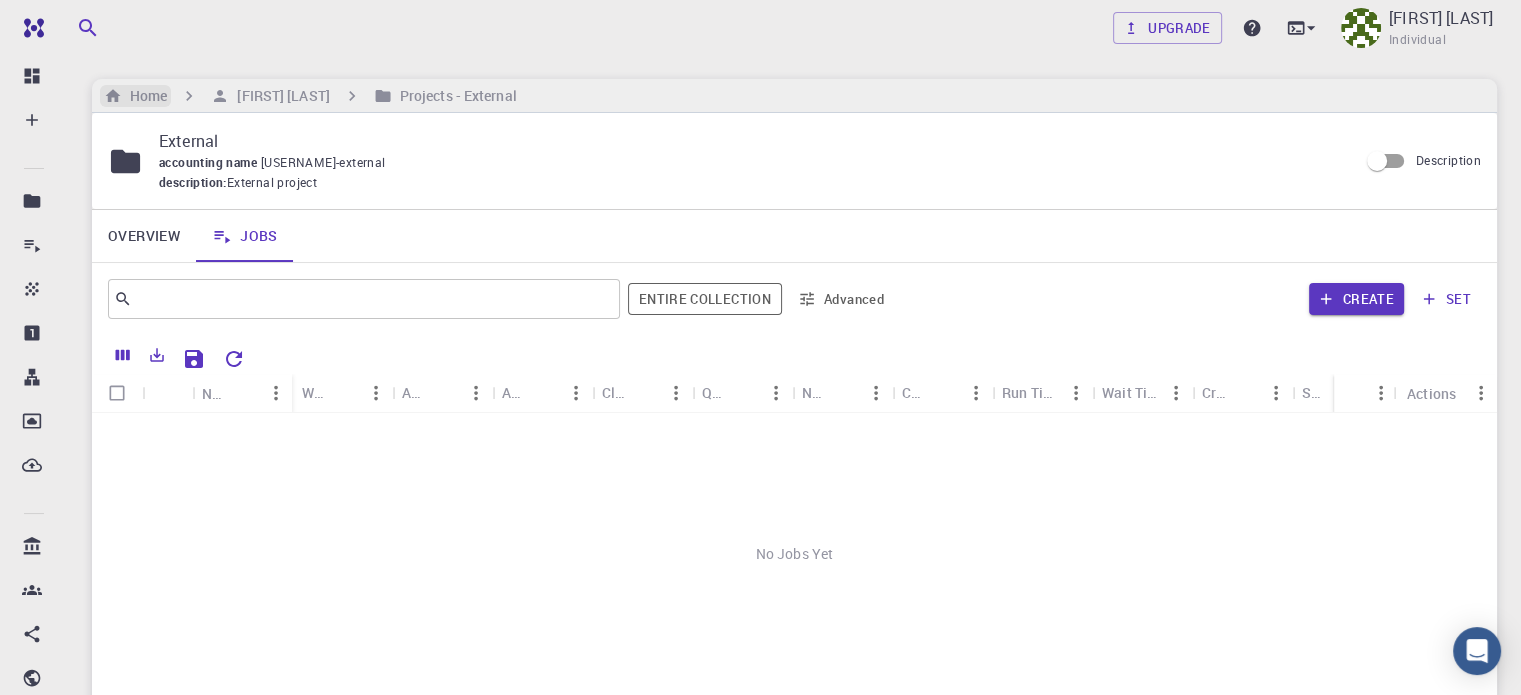 click on "Home" at bounding box center [144, 96] 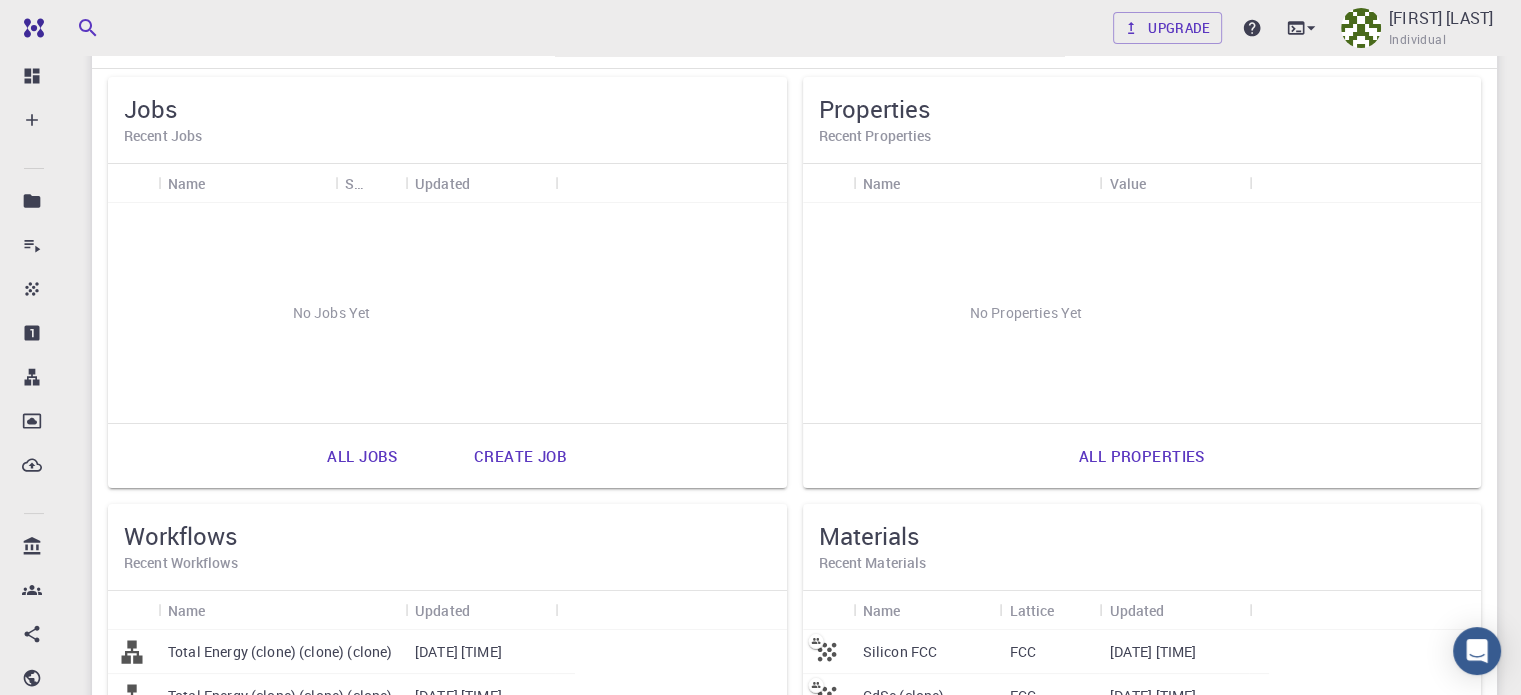 scroll, scrollTop: 500, scrollLeft: 0, axis: vertical 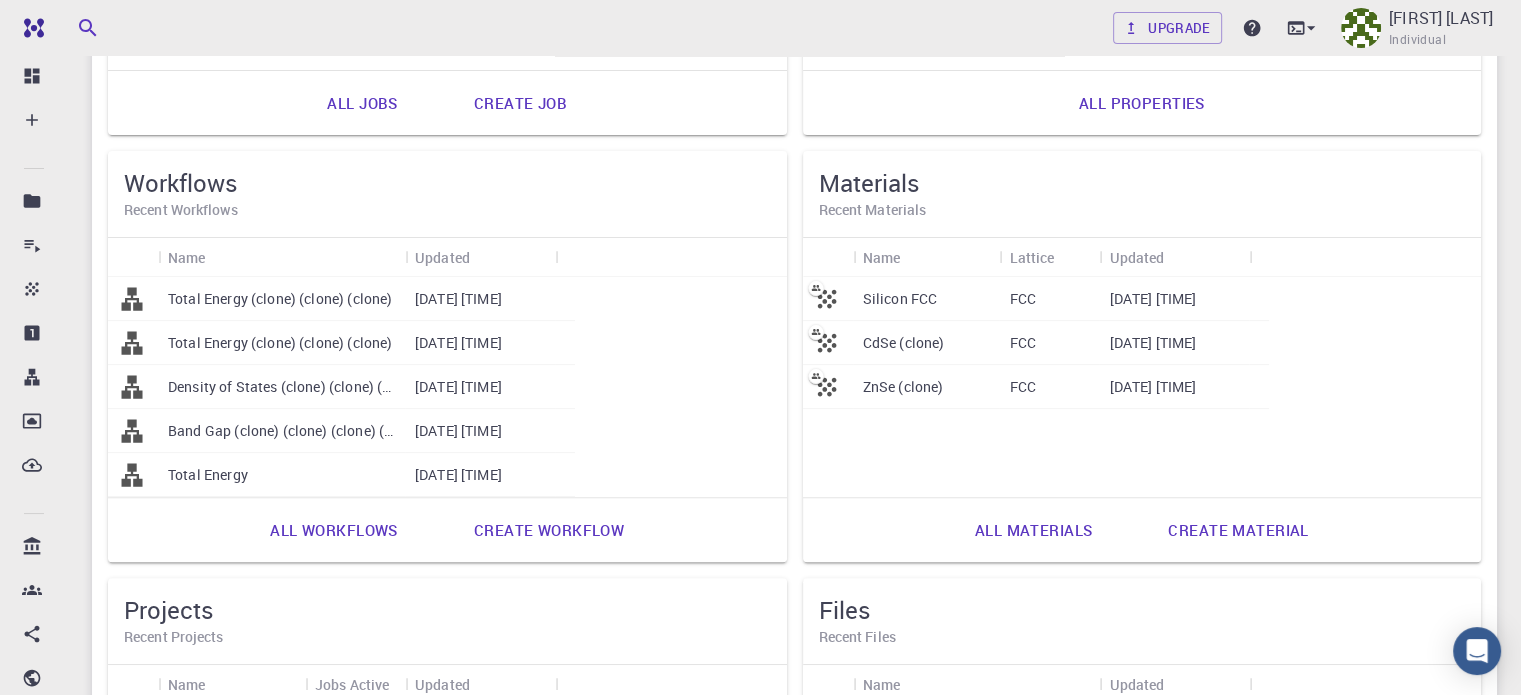 click 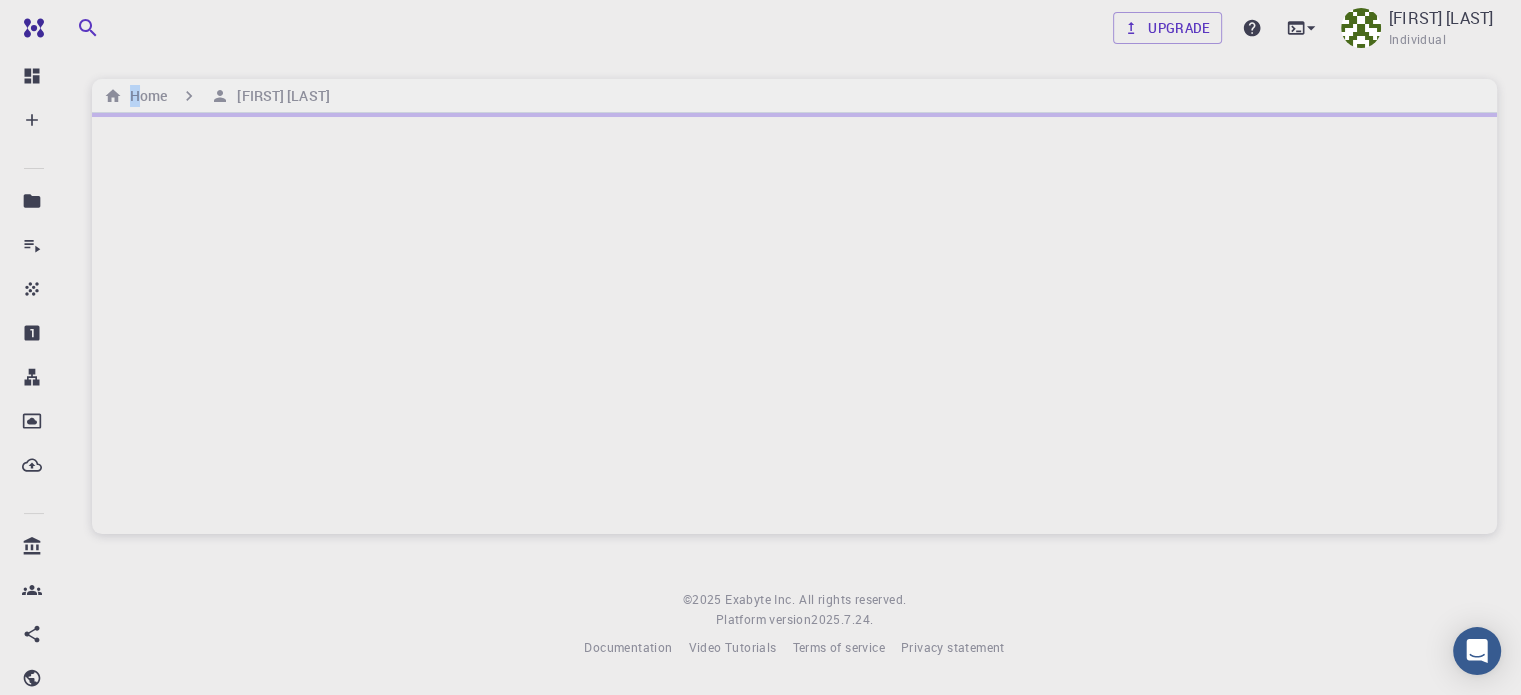 scroll, scrollTop: 0, scrollLeft: 0, axis: both 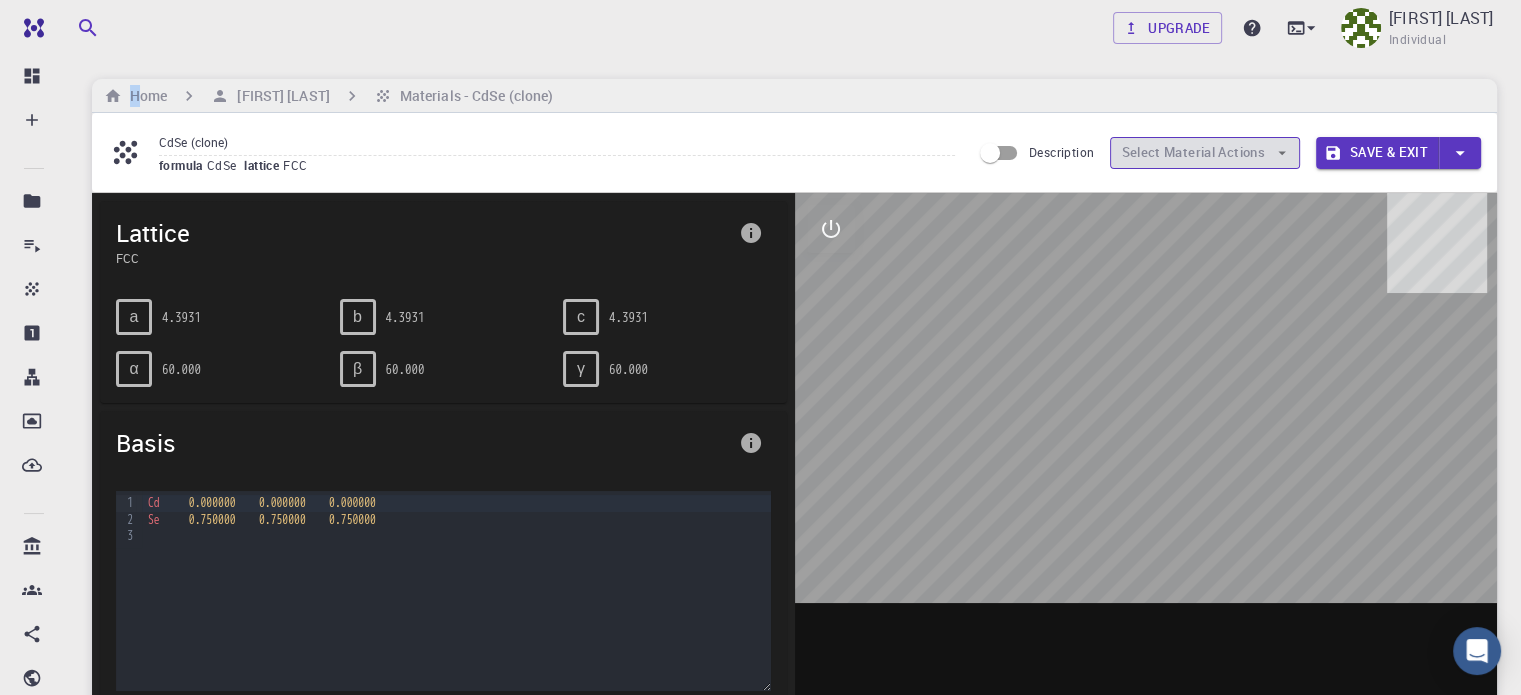 click on "Select Material Actions" at bounding box center [1205, 153] 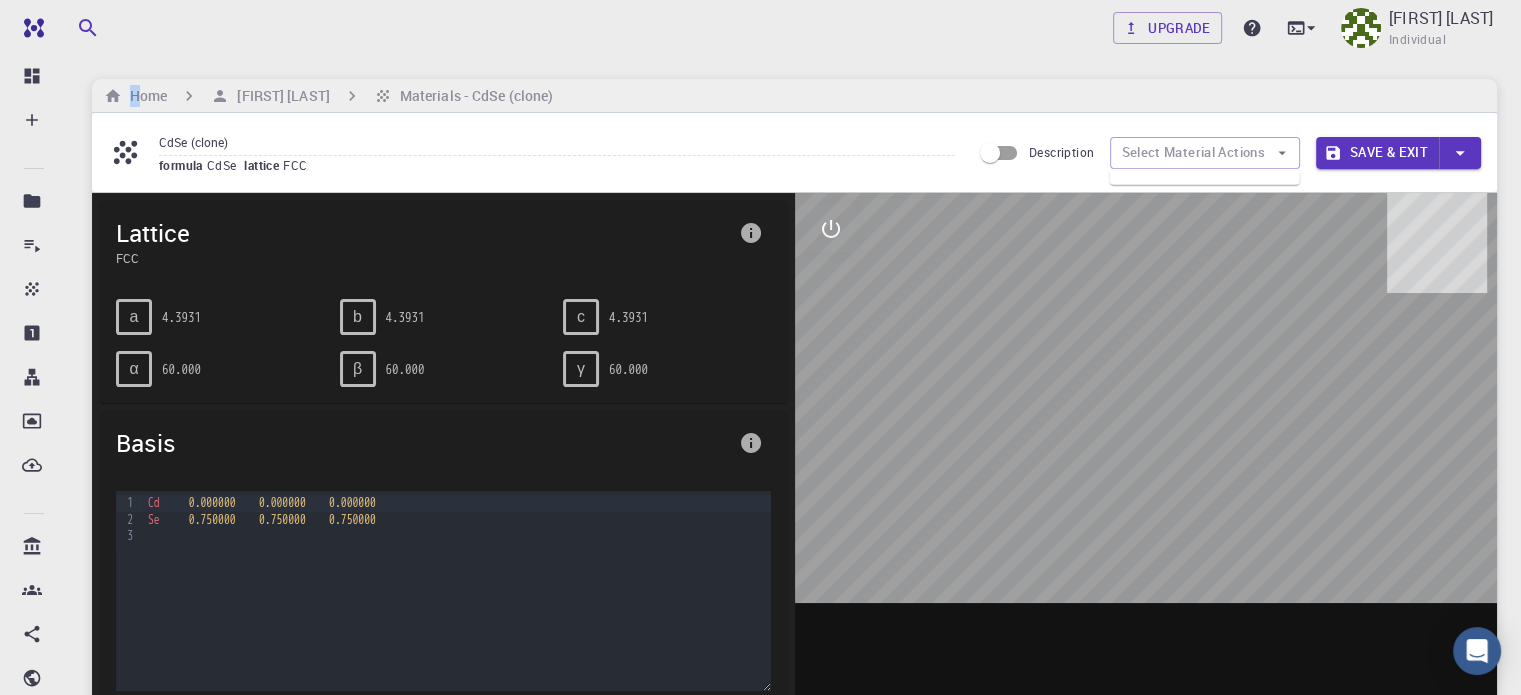 click on "Description" at bounding box center (990, 153) 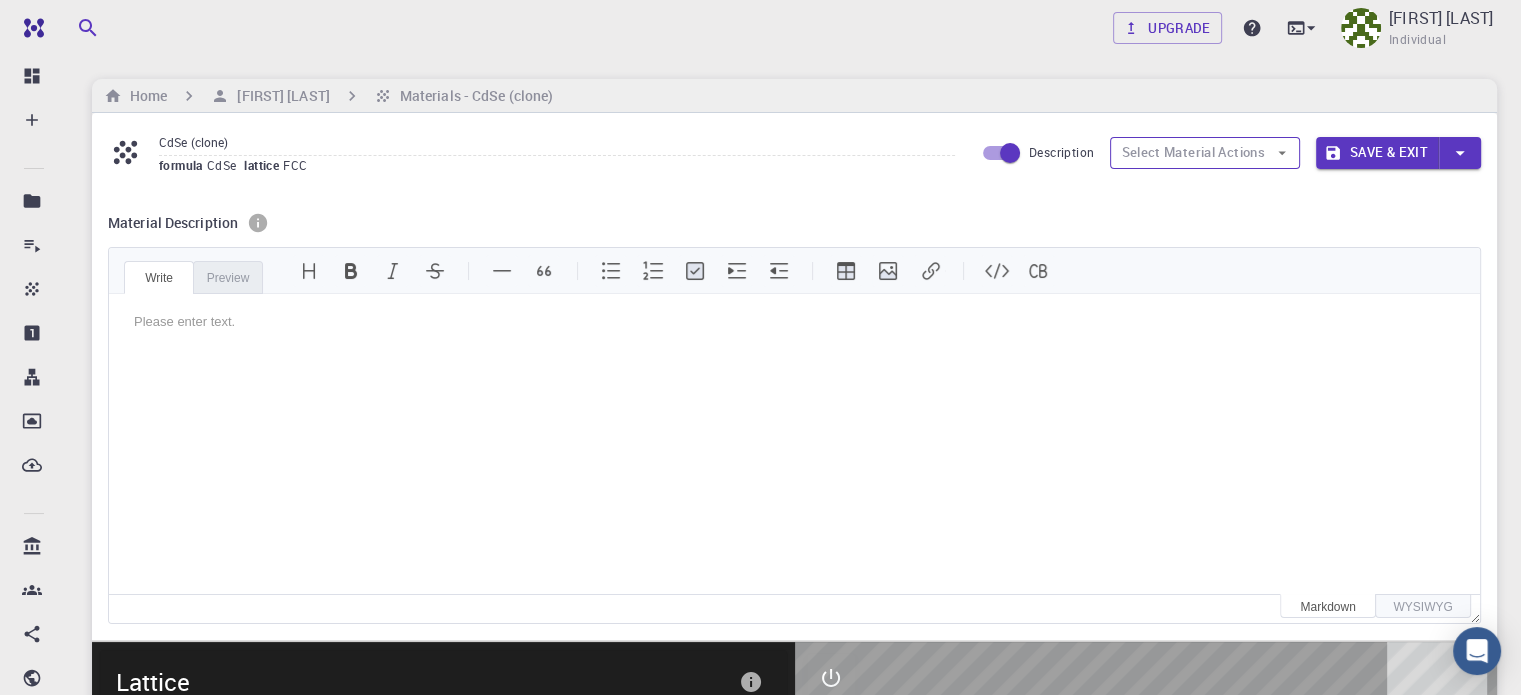 scroll, scrollTop: 0, scrollLeft: 0, axis: both 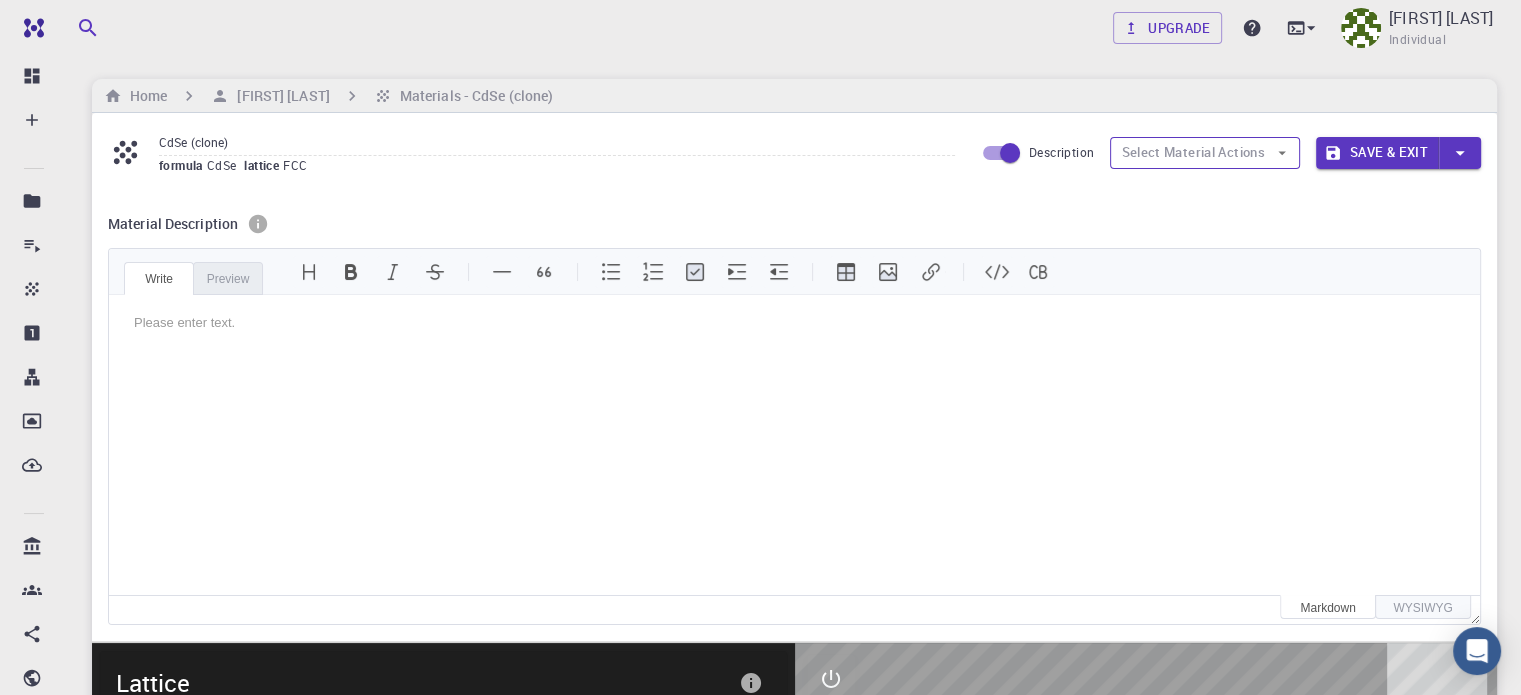 click on "Select Material Actions" at bounding box center [1205, 153] 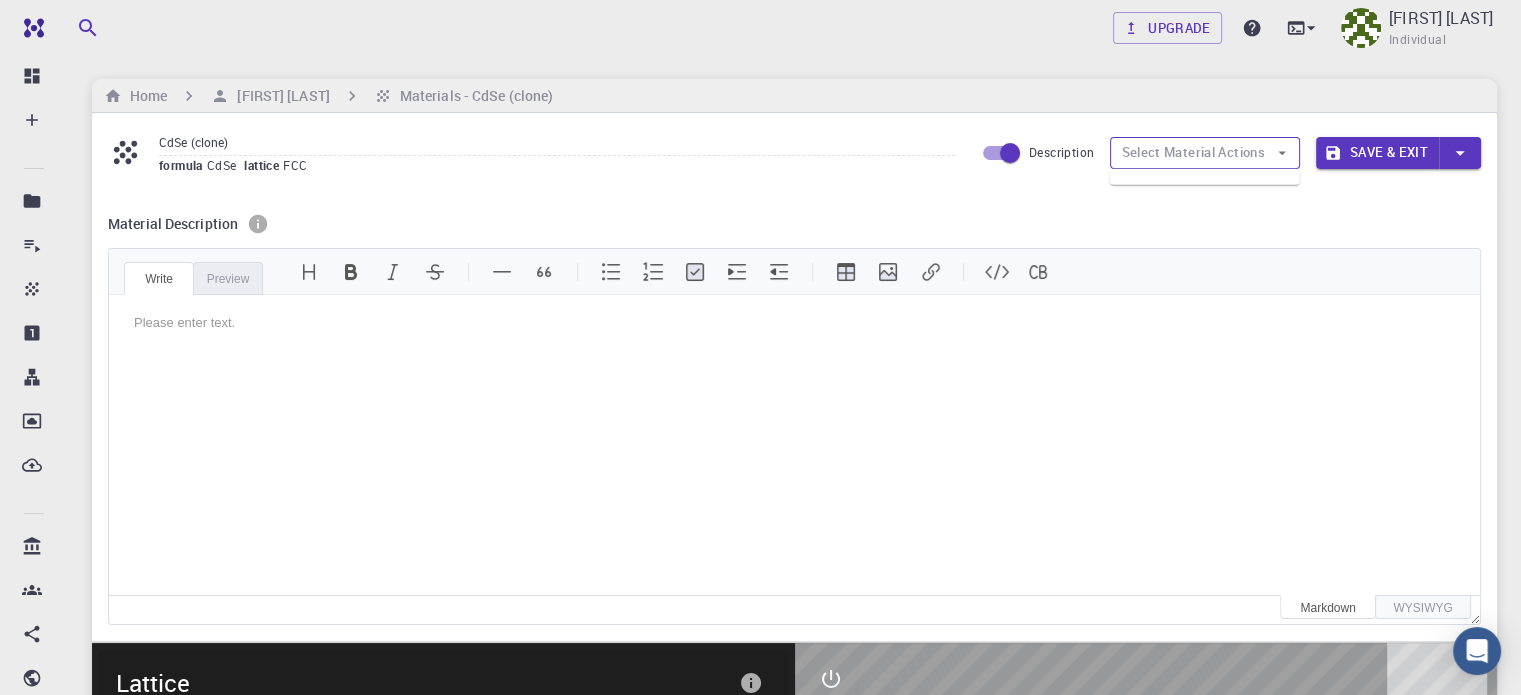 click on "Select Material Actions" at bounding box center (1205, 153) 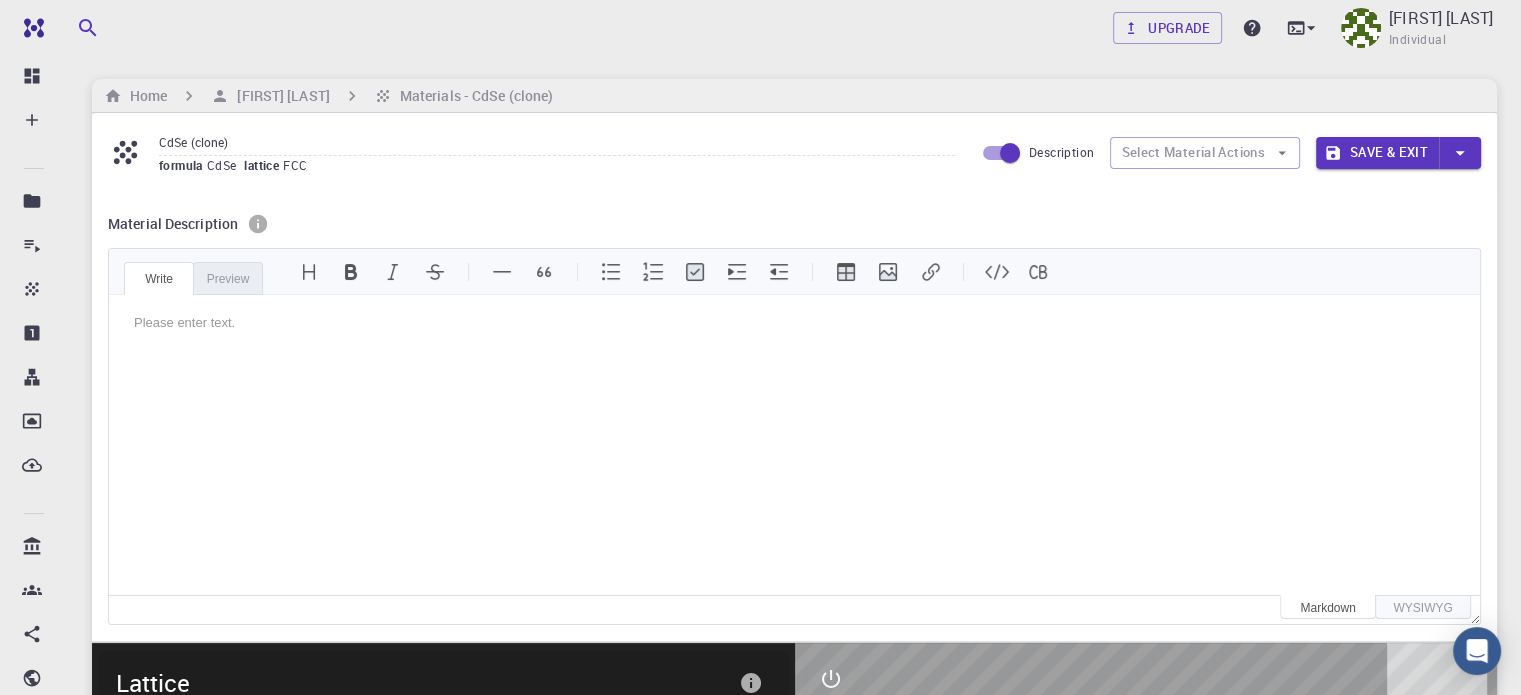 click on "Description" at bounding box center [1010, 153] 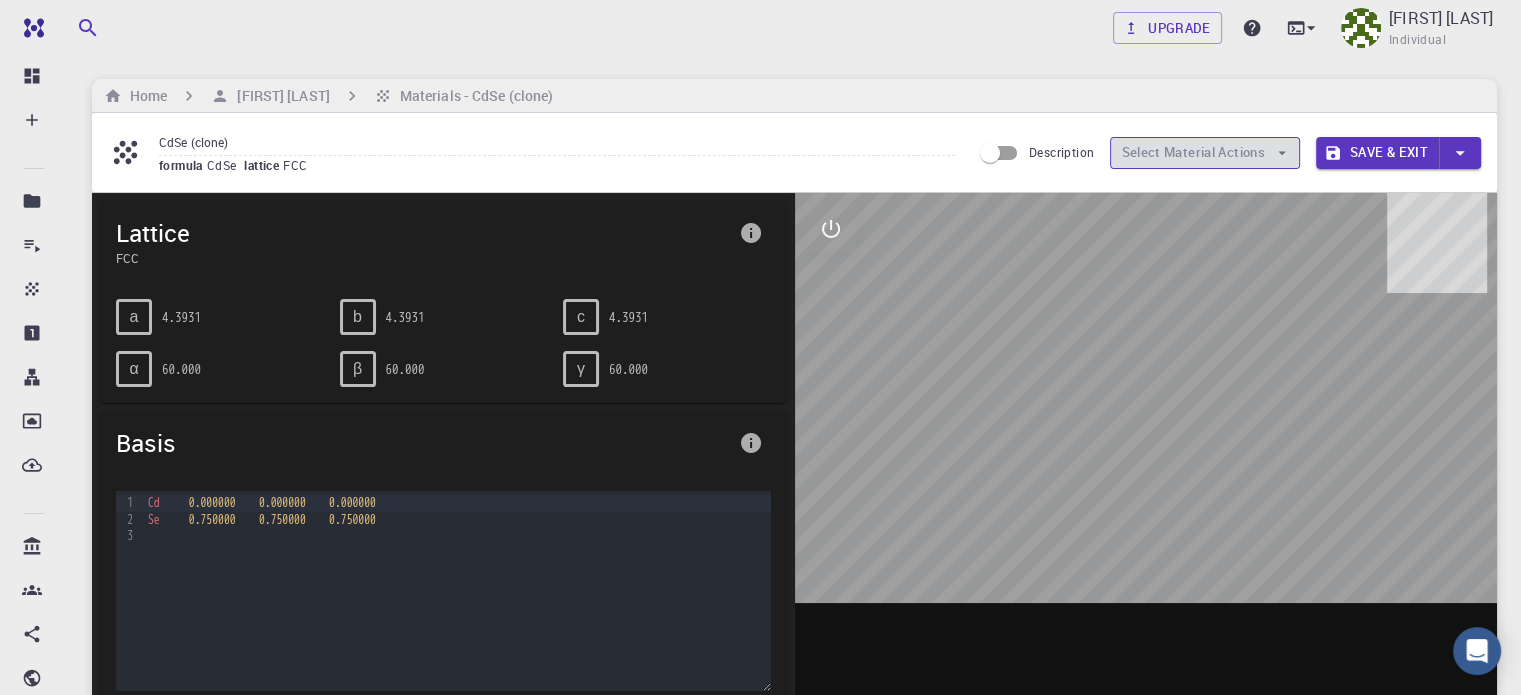 click on "Select Material Actions" at bounding box center [1205, 153] 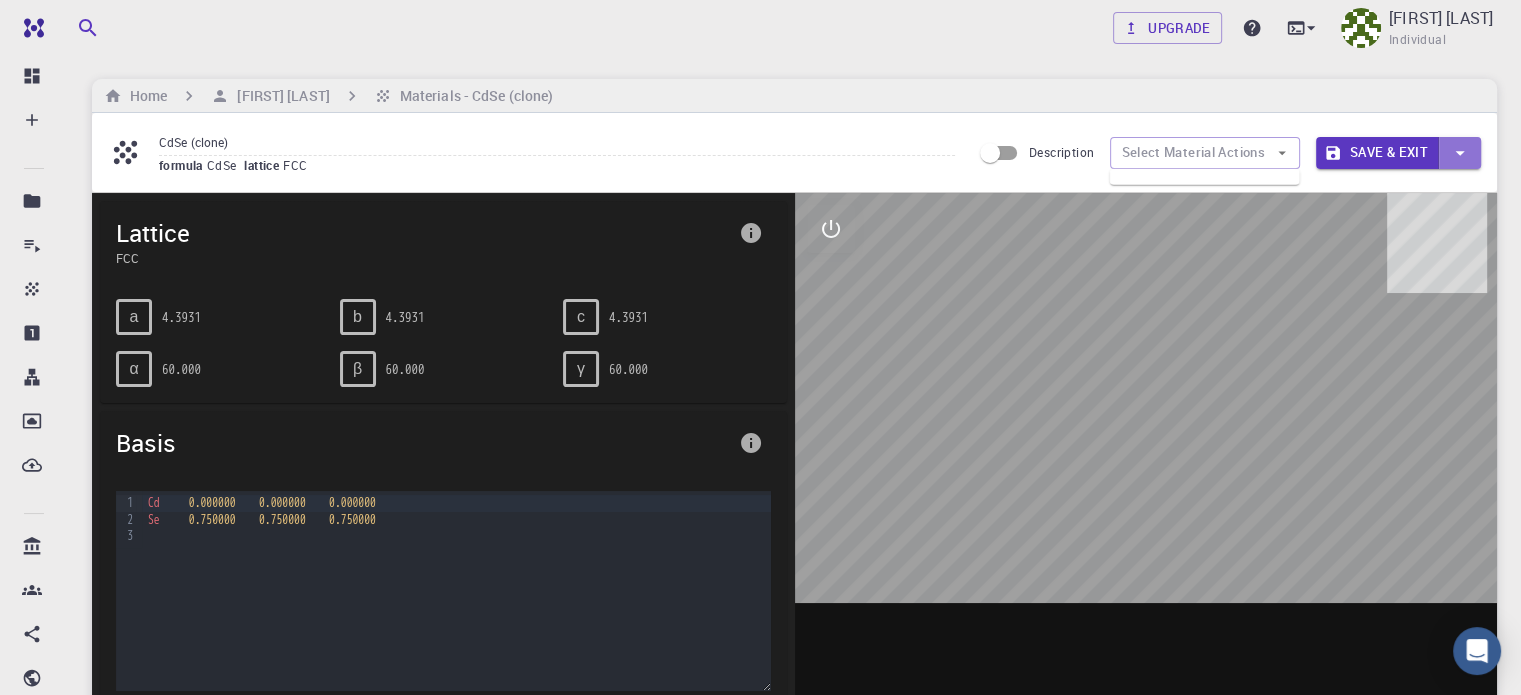click 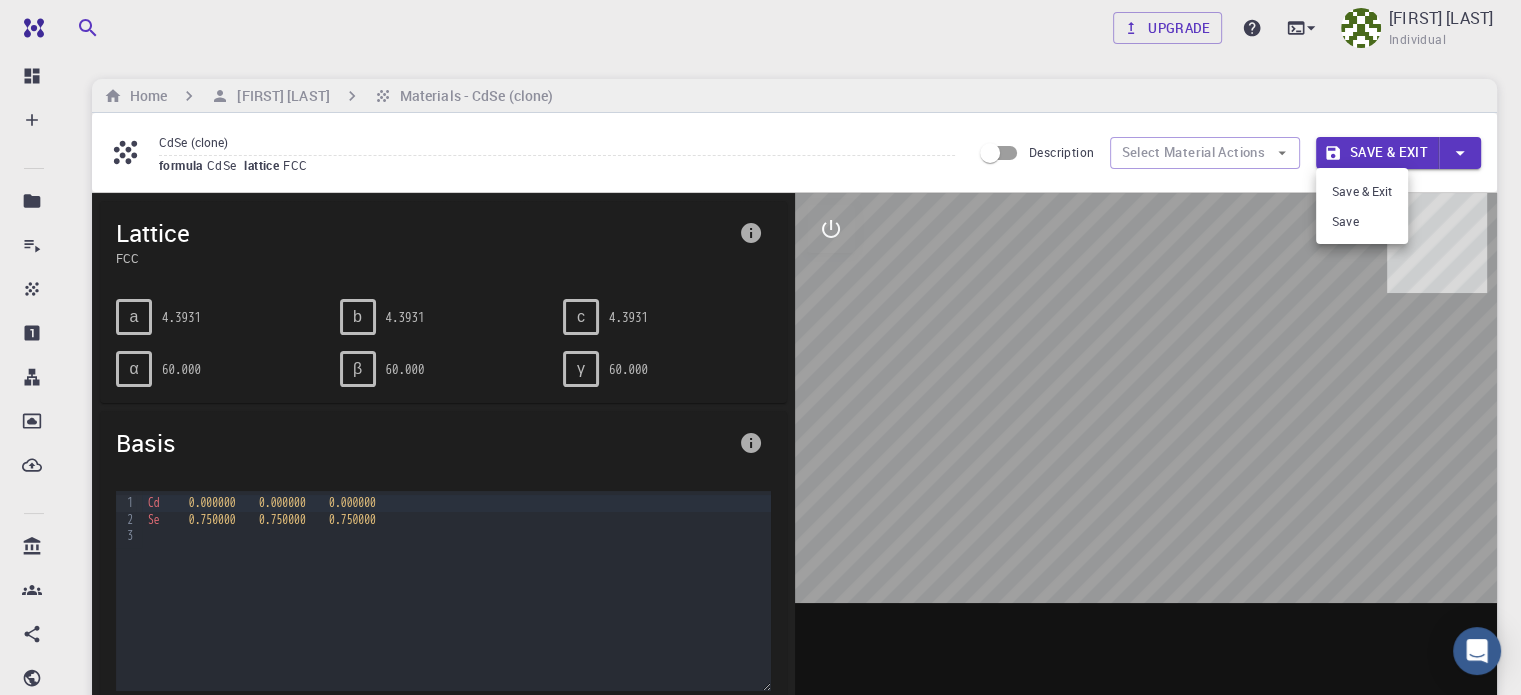 click at bounding box center [760, 347] 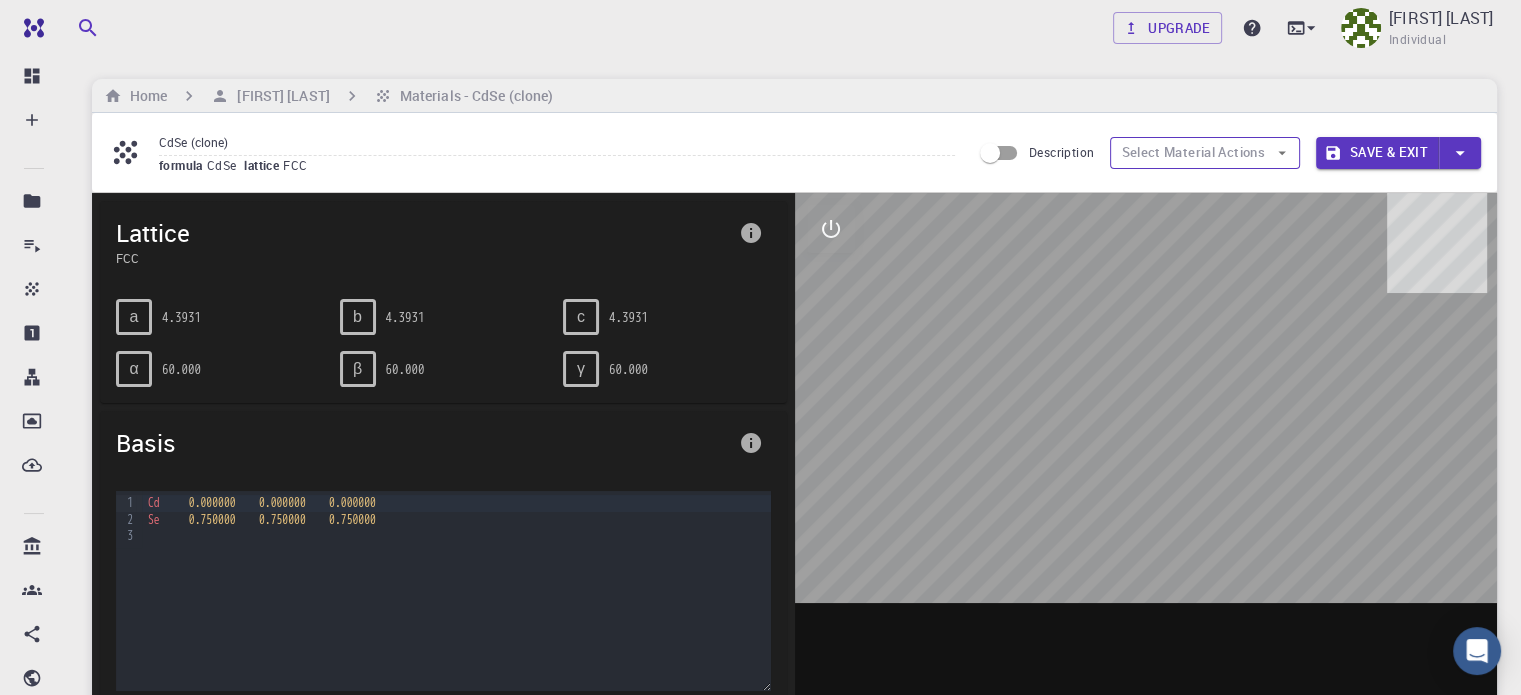 click 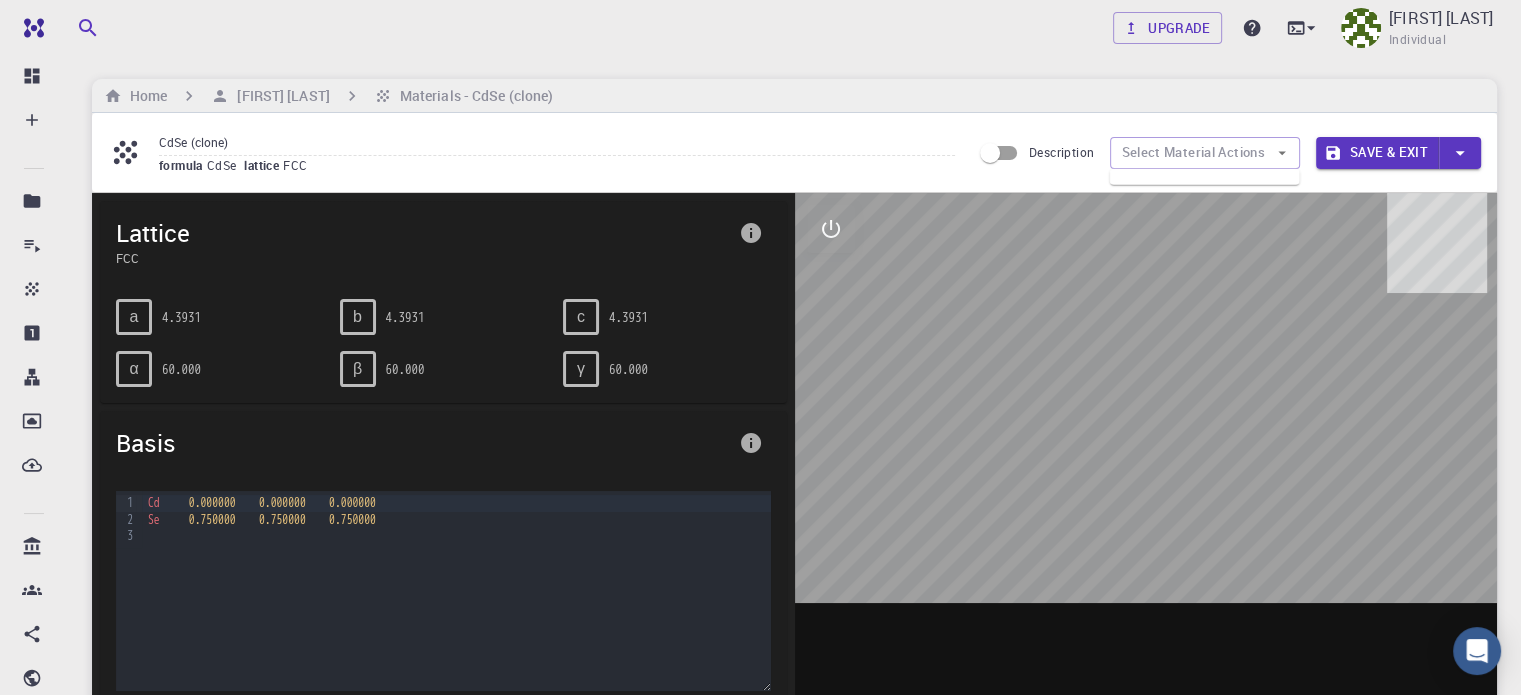 click at bounding box center (1205, 177) 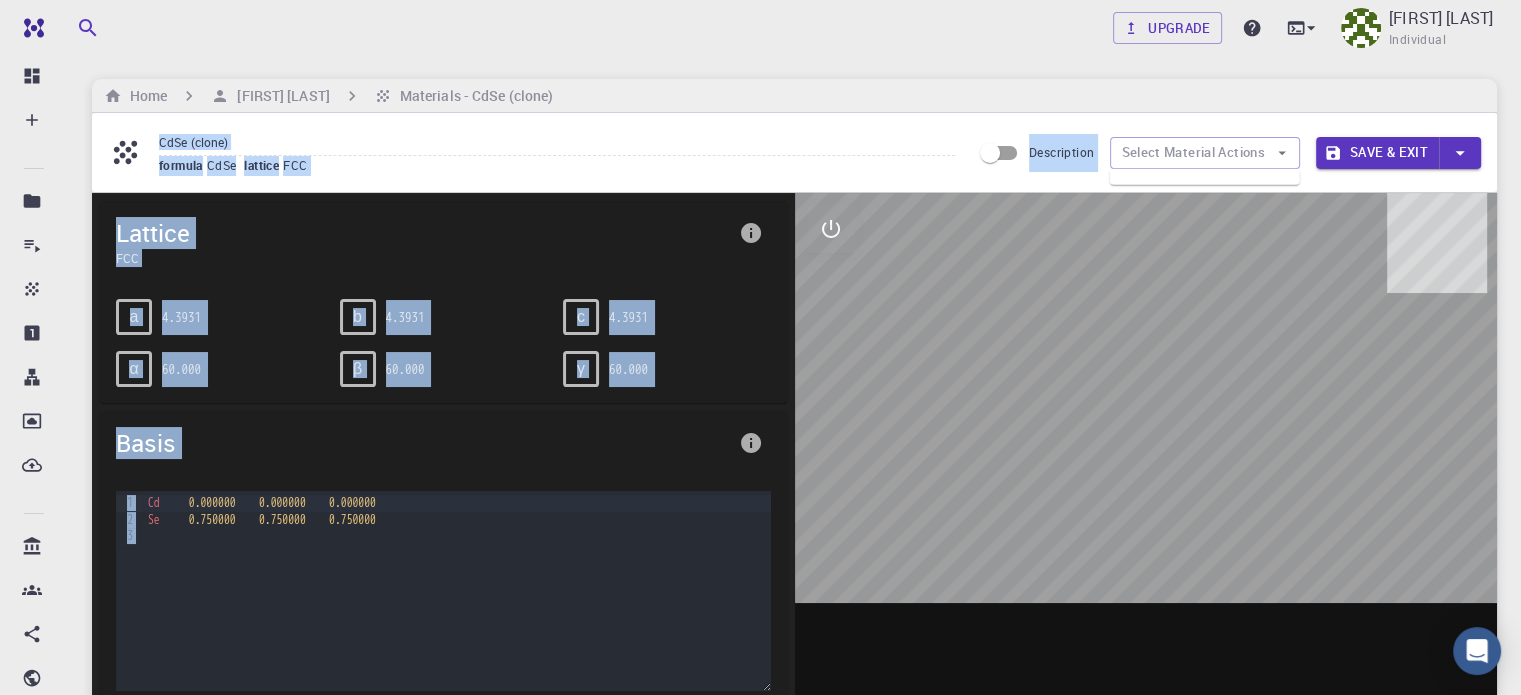 click on "Free Dashboard Create New Job New Material Create Material Upload File Import from Bank Import from 3rd Party New Workflow New Project Projects Jobs Materials Properties Workflows Dropbox External Uploads Bank Materials Workflows Accounts Shared with me Shared publicly Shared externally Documentation Contact Support Compute load: Low Upgrade [FIRST] [LAST] Individual Home [FIRST] [LAST] Materials - CdSe (clone) CdSe (clone) formula CdSe lattice FCC Description Select Material Actions Save & Exit Lattice FCC a 4.3931 b 4.3931 c 4.3931 α 60.000 β 60.000 γ 60.000 Basis 9 1 2 3 › Cd       0.000000      0.000000      0.000000   Se       0.750000      0.750000      0.750000   unit cell volume (Å^3) density (g/cm^3) space group elemental ratio - Cd elemental ratio - Se 59.953 5.300 F-43m 0.500000 0.500000 Tags: Is Public ​ Advanced Name Unit Value Material Material Formula Job Engine Version Model Groups Method Subtype Precision metric Shared Public Actions No Properties Yet 20 20" at bounding box center [760, 738] 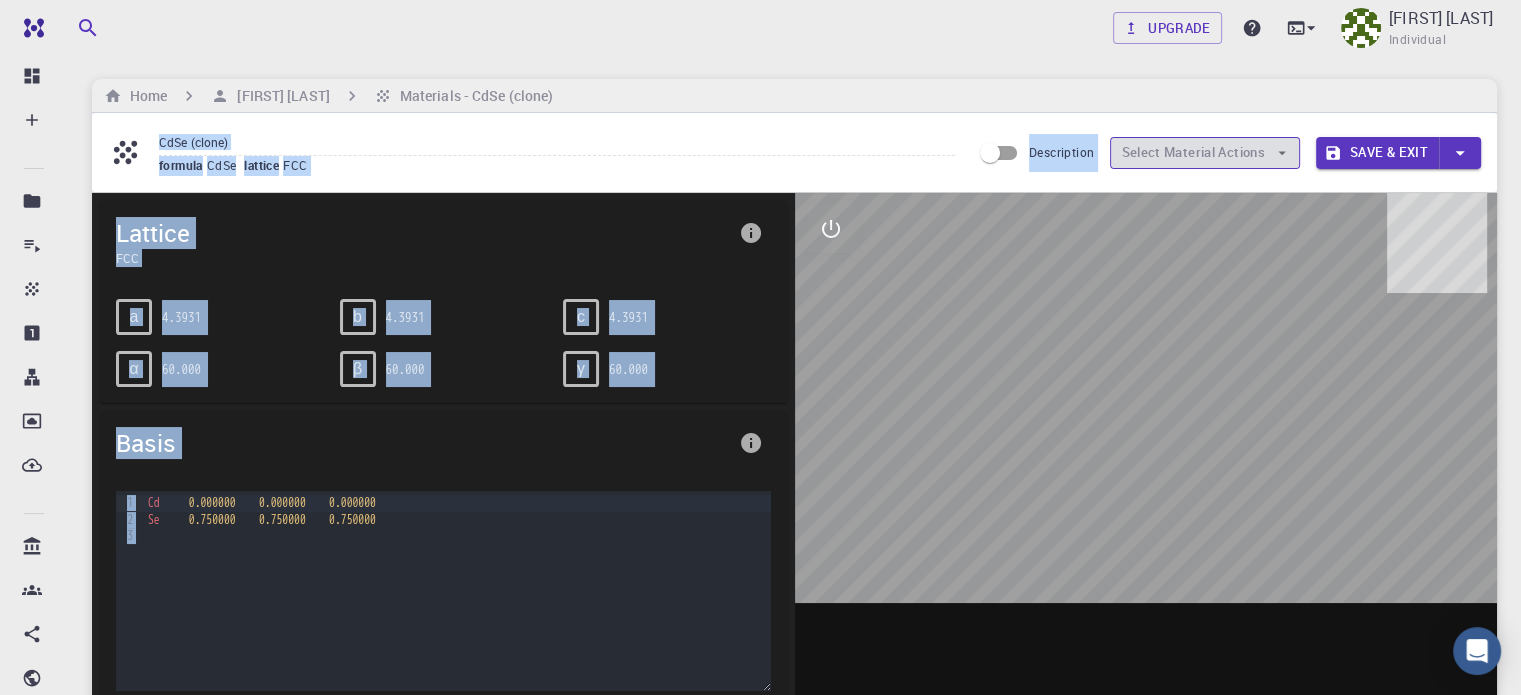 click on "Select Material Actions" at bounding box center (1205, 153) 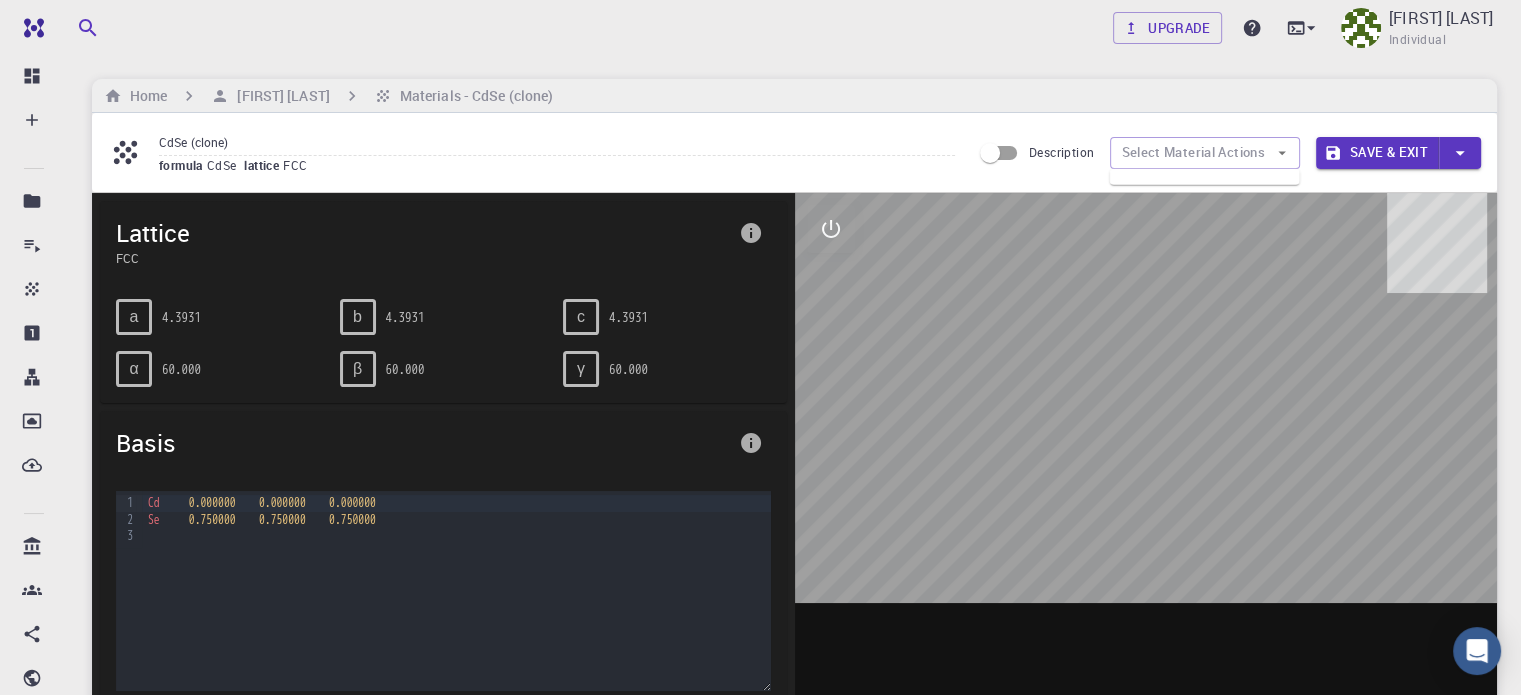 click on "Cd       0.000000      0.000000      0.000000   Se       0.750000      0.750000      0.750000" at bounding box center [456, 591] 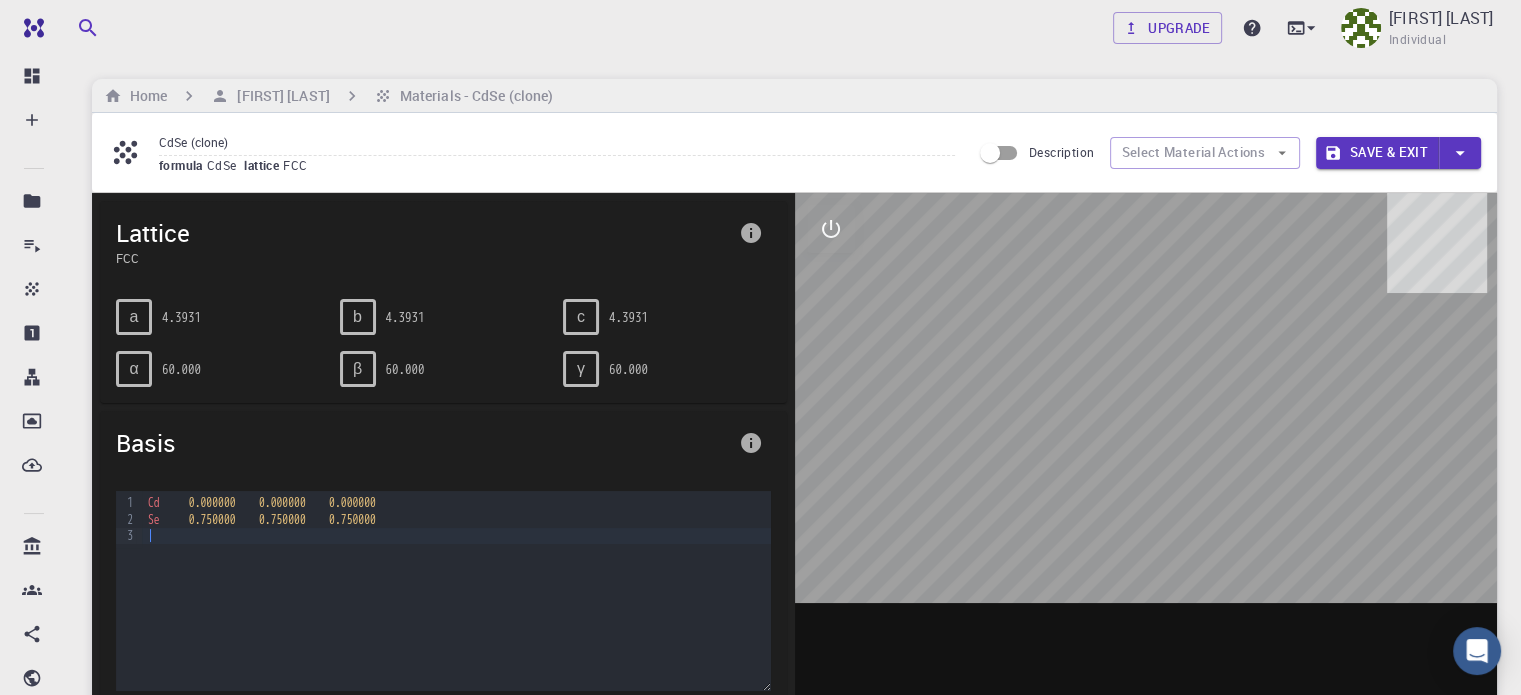 click at bounding box center (456, 536) 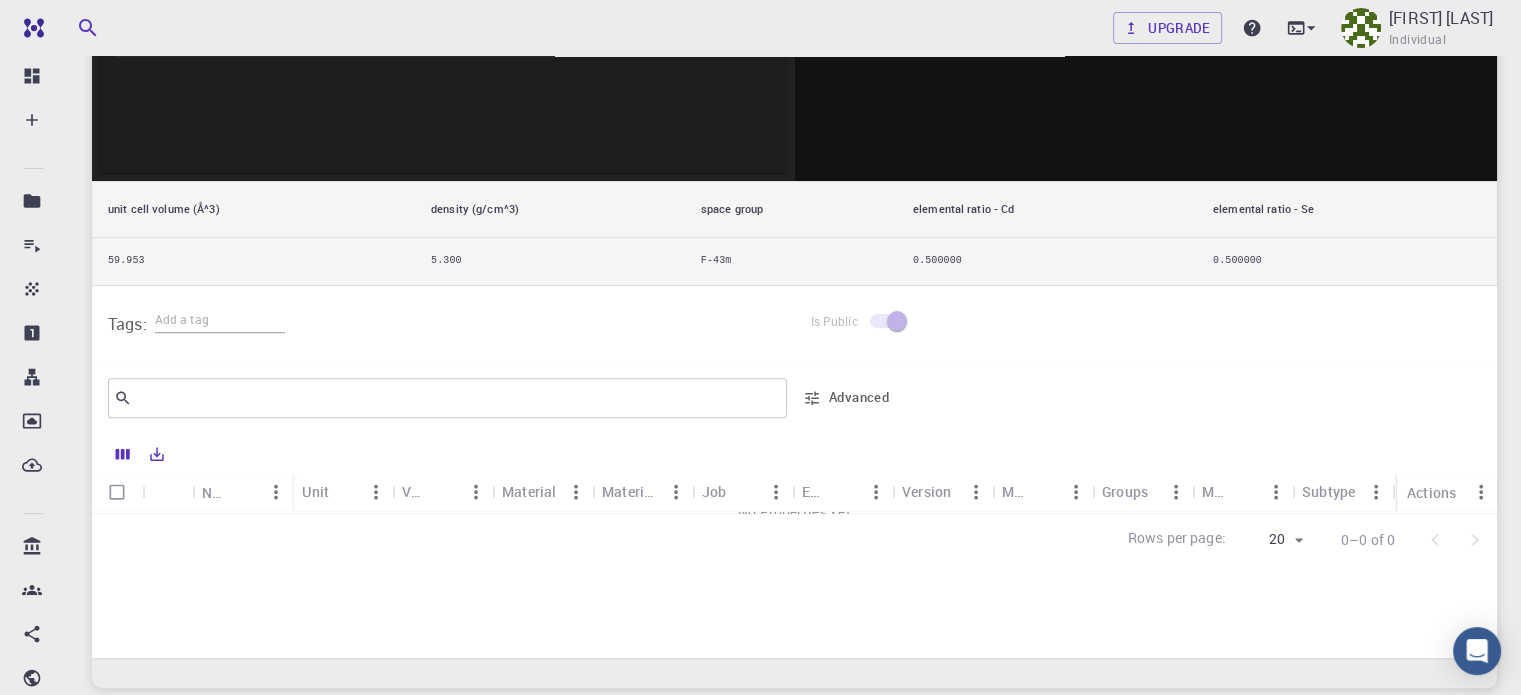 scroll, scrollTop: 600, scrollLeft: 0, axis: vertical 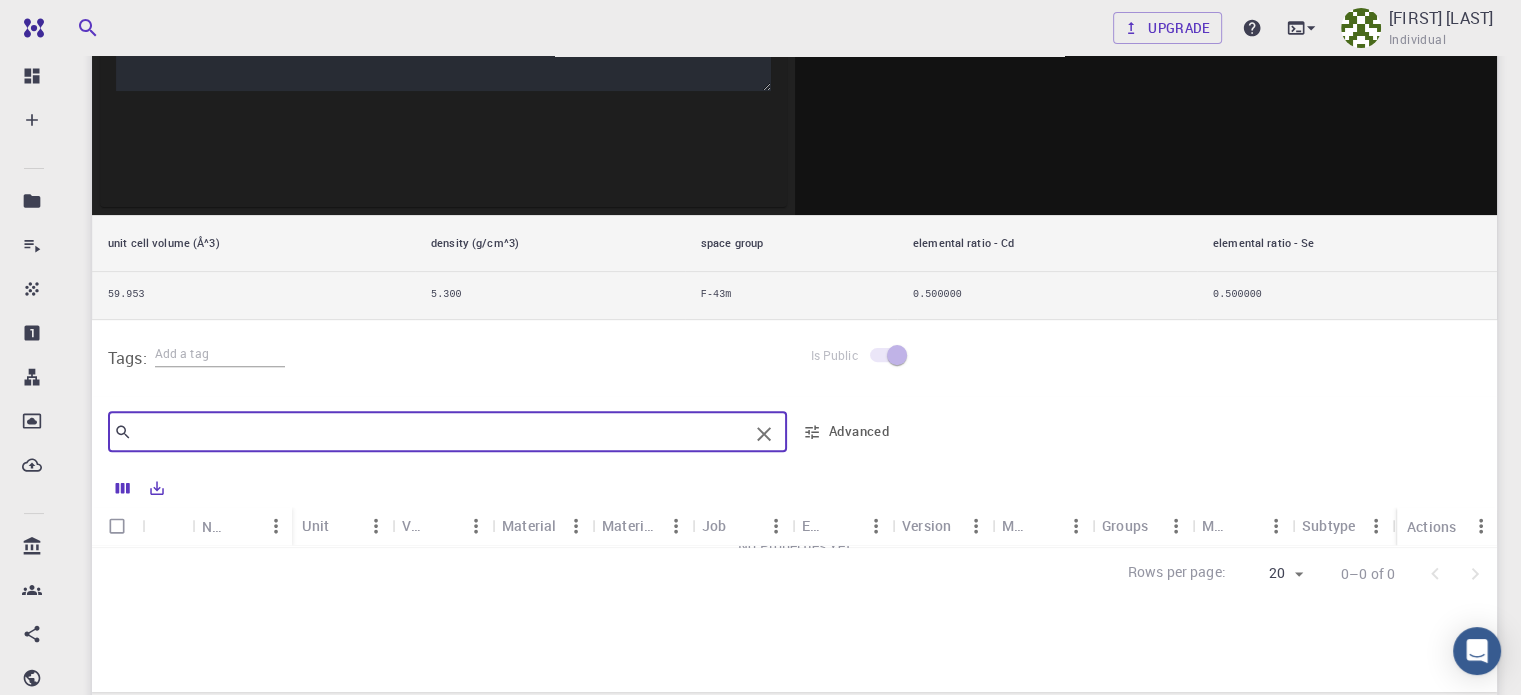click at bounding box center [440, 432] 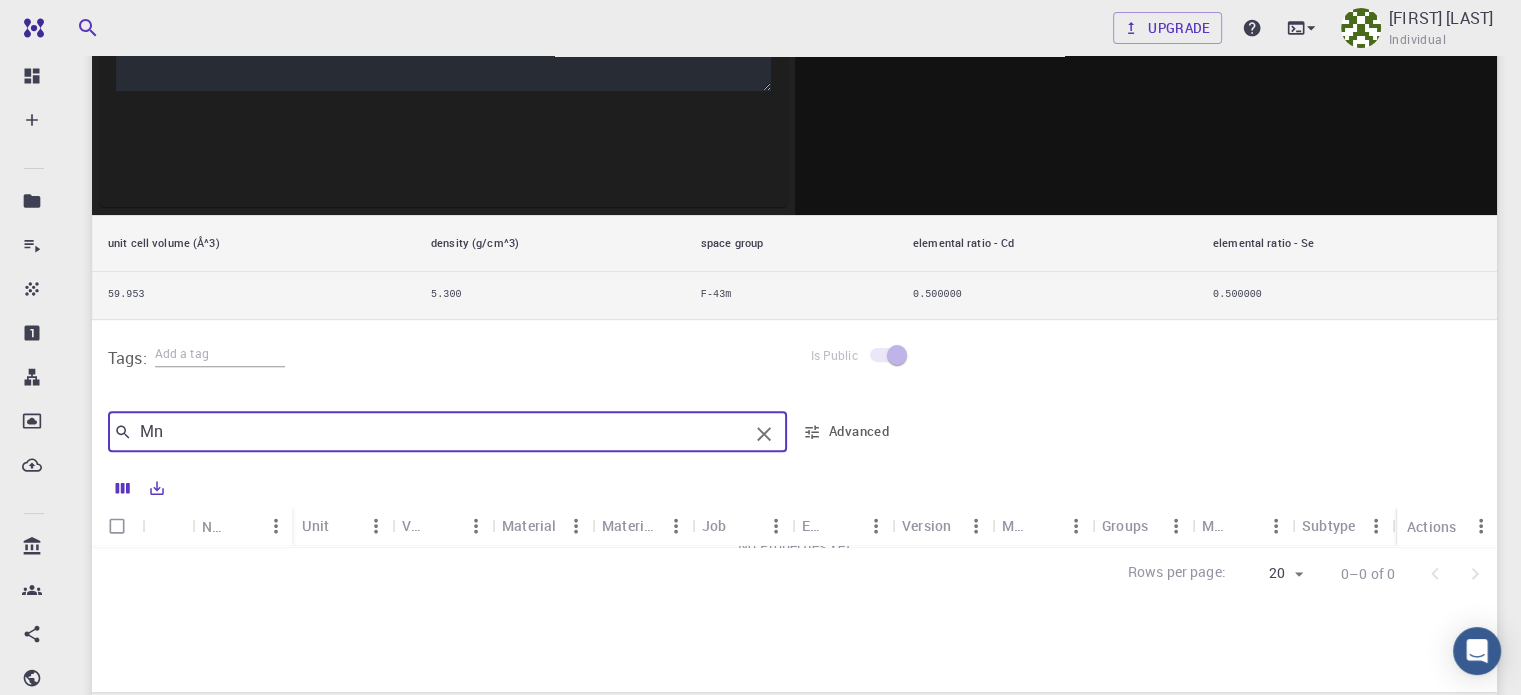 type on "Mn" 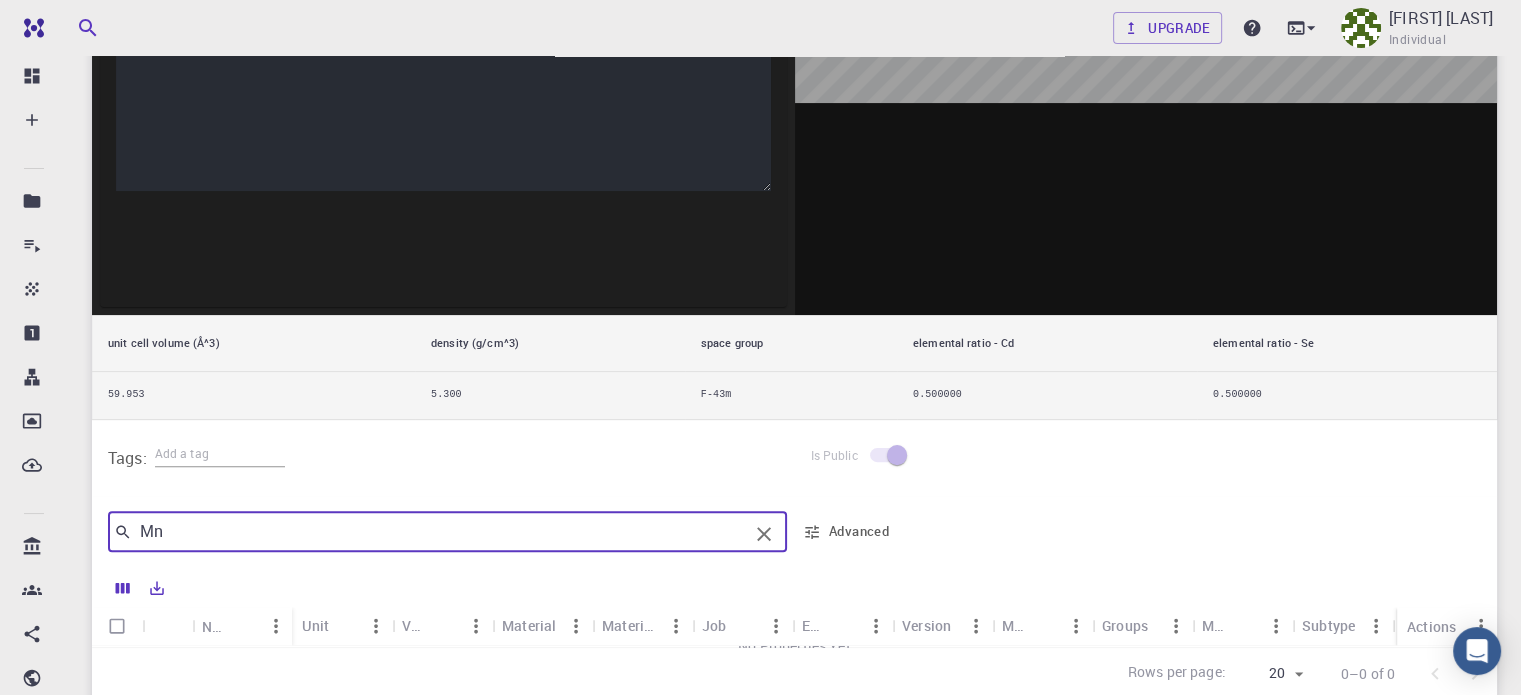scroll, scrollTop: 0, scrollLeft: 0, axis: both 